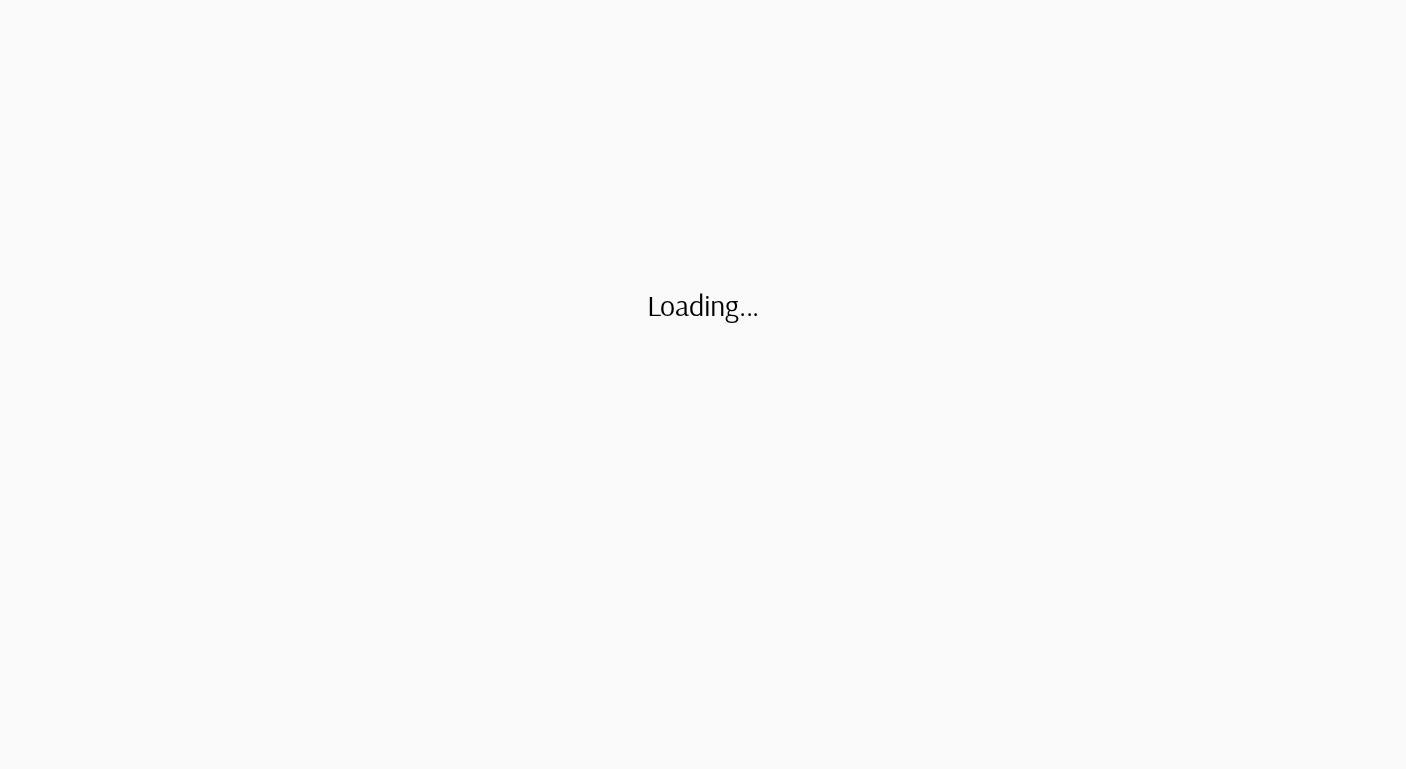 scroll, scrollTop: 0, scrollLeft: 0, axis: both 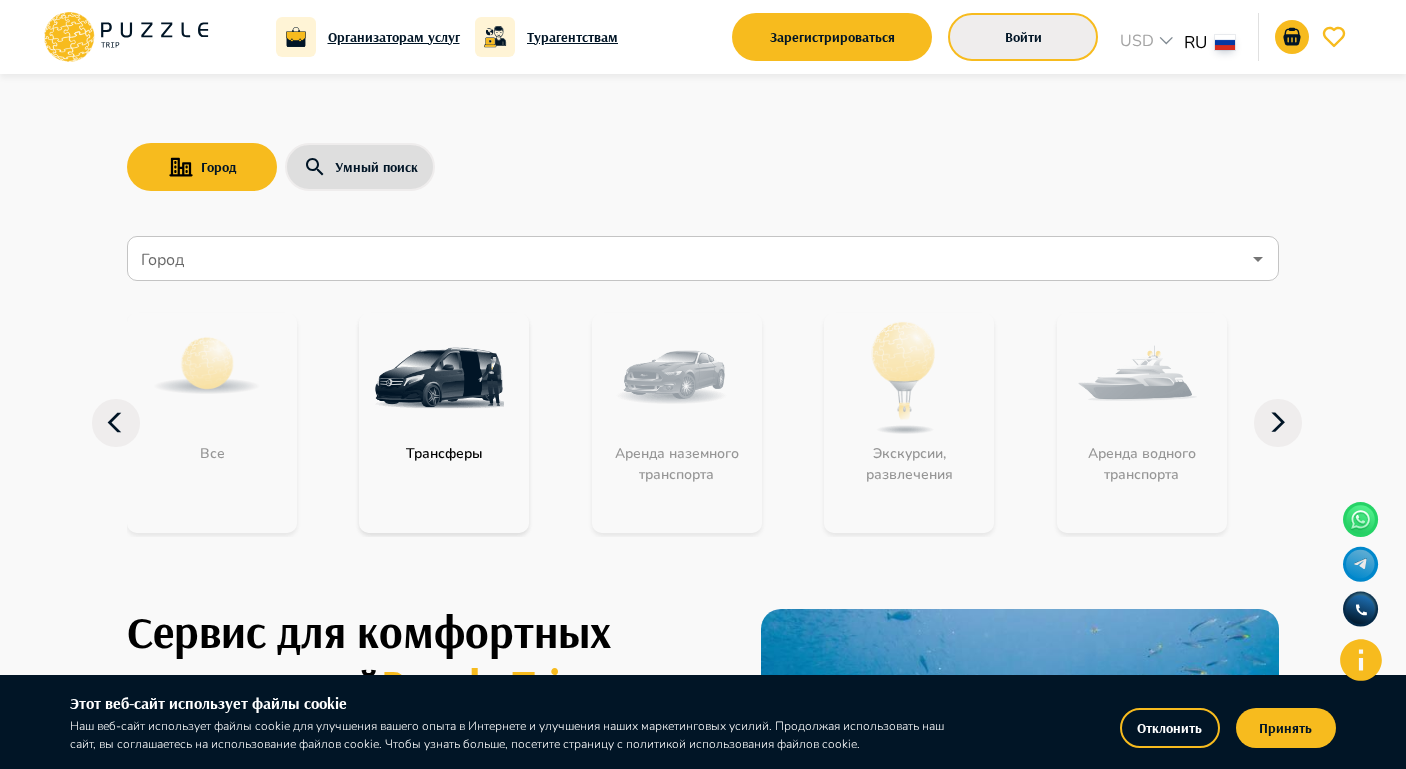 click on "Войти" at bounding box center (1023, 37) 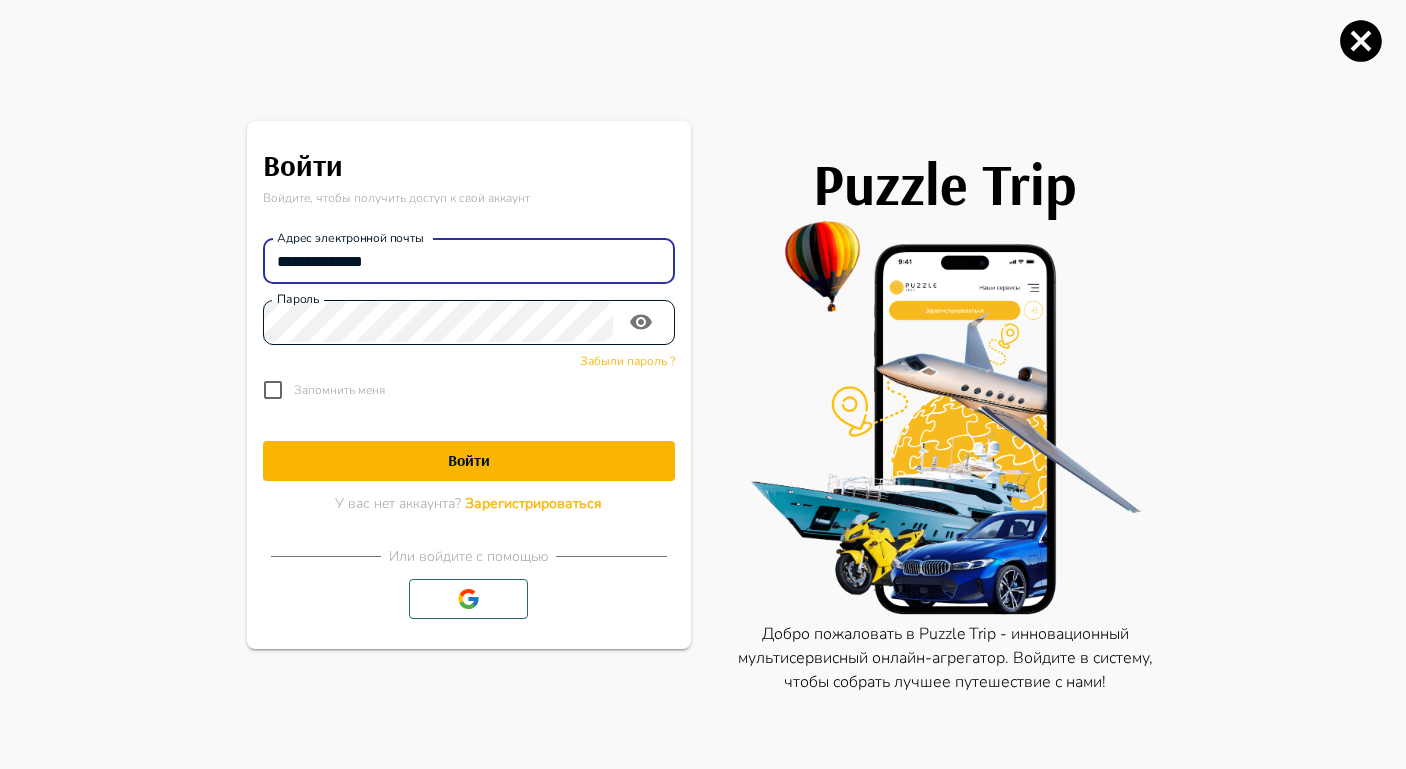 type on "**********" 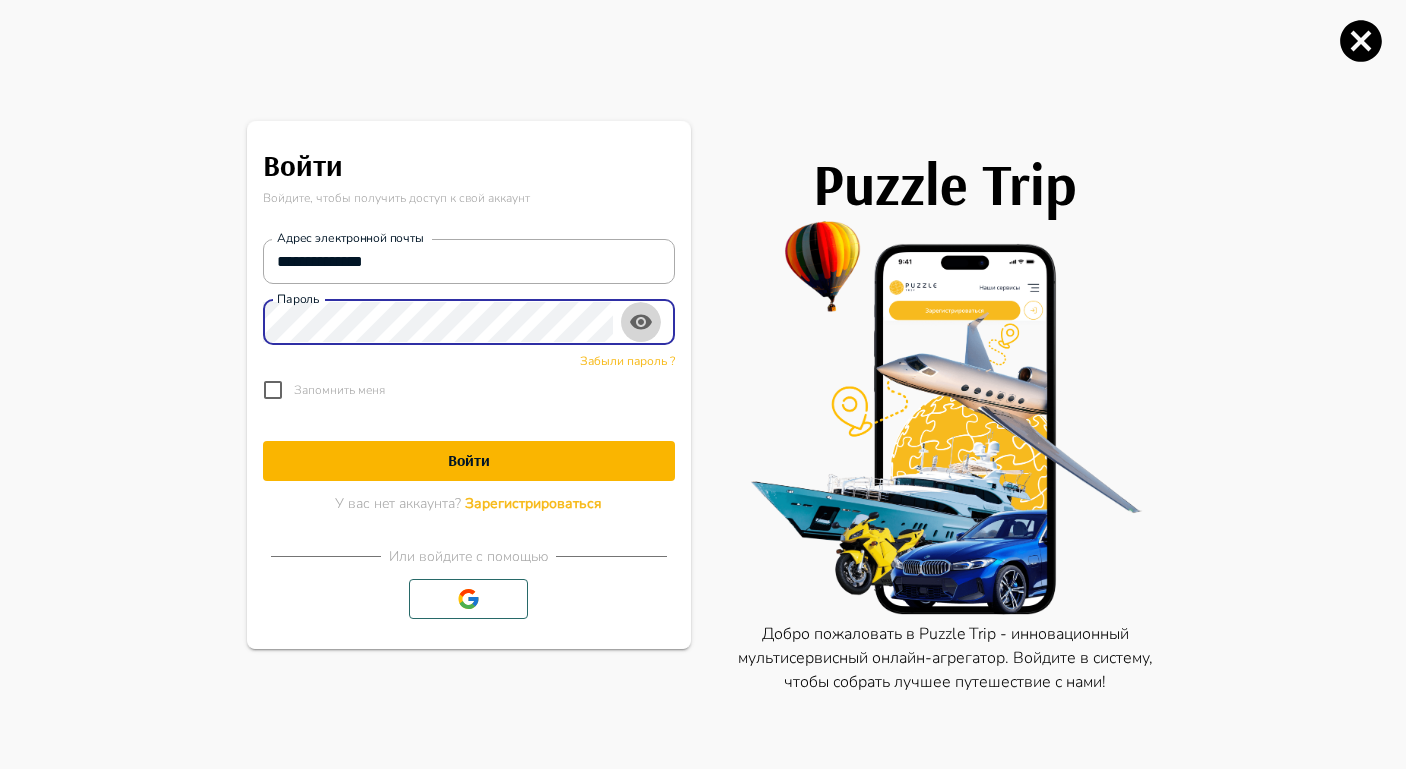 click 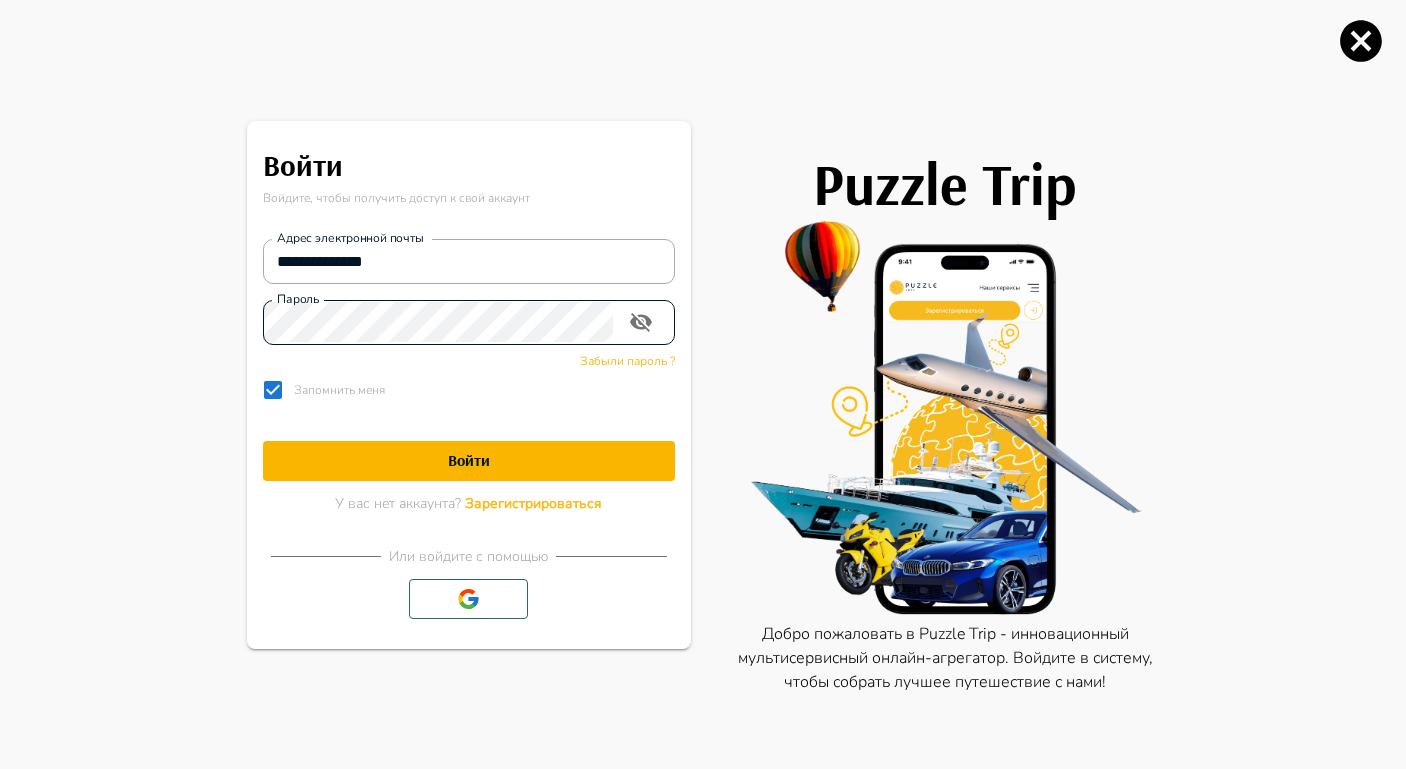 click on "Войти" at bounding box center (469, 461) 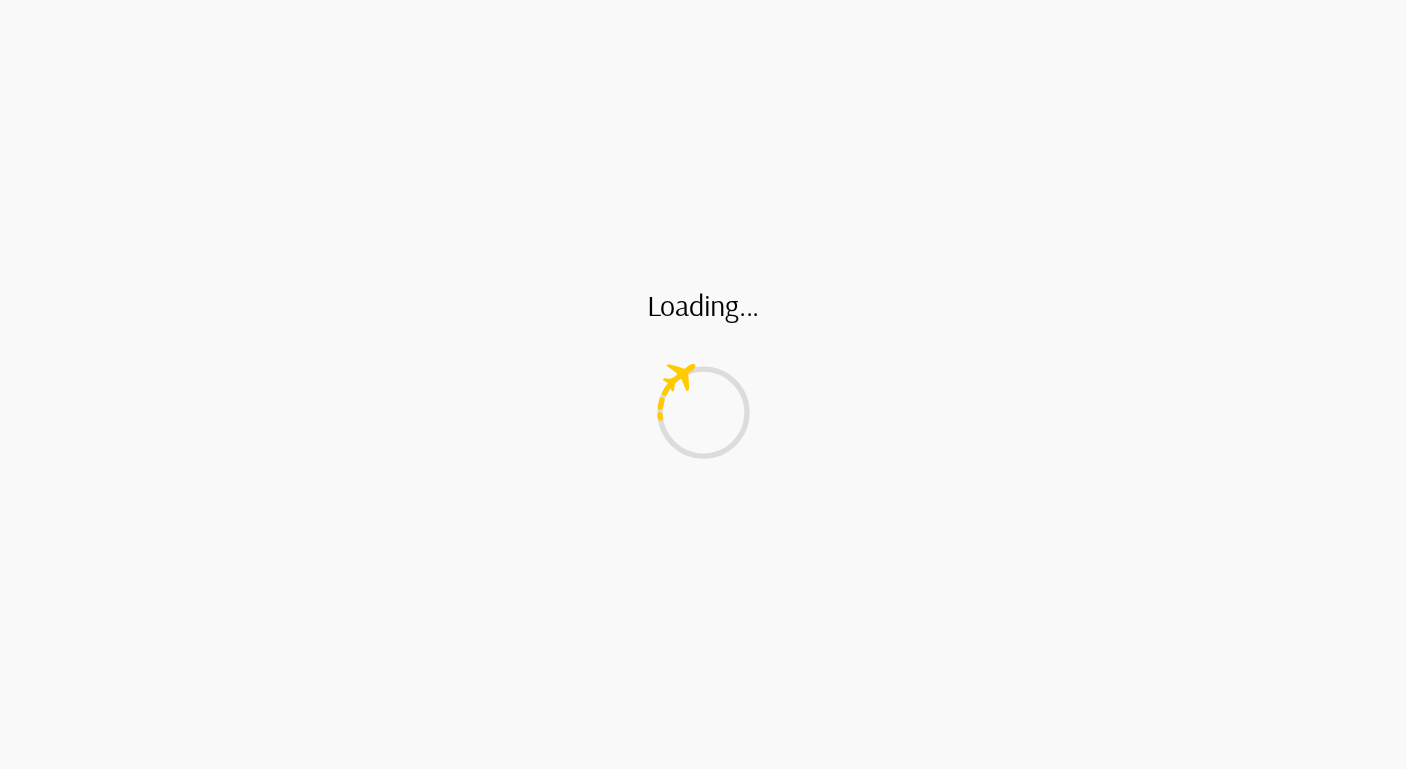 scroll, scrollTop: 0, scrollLeft: 0, axis: both 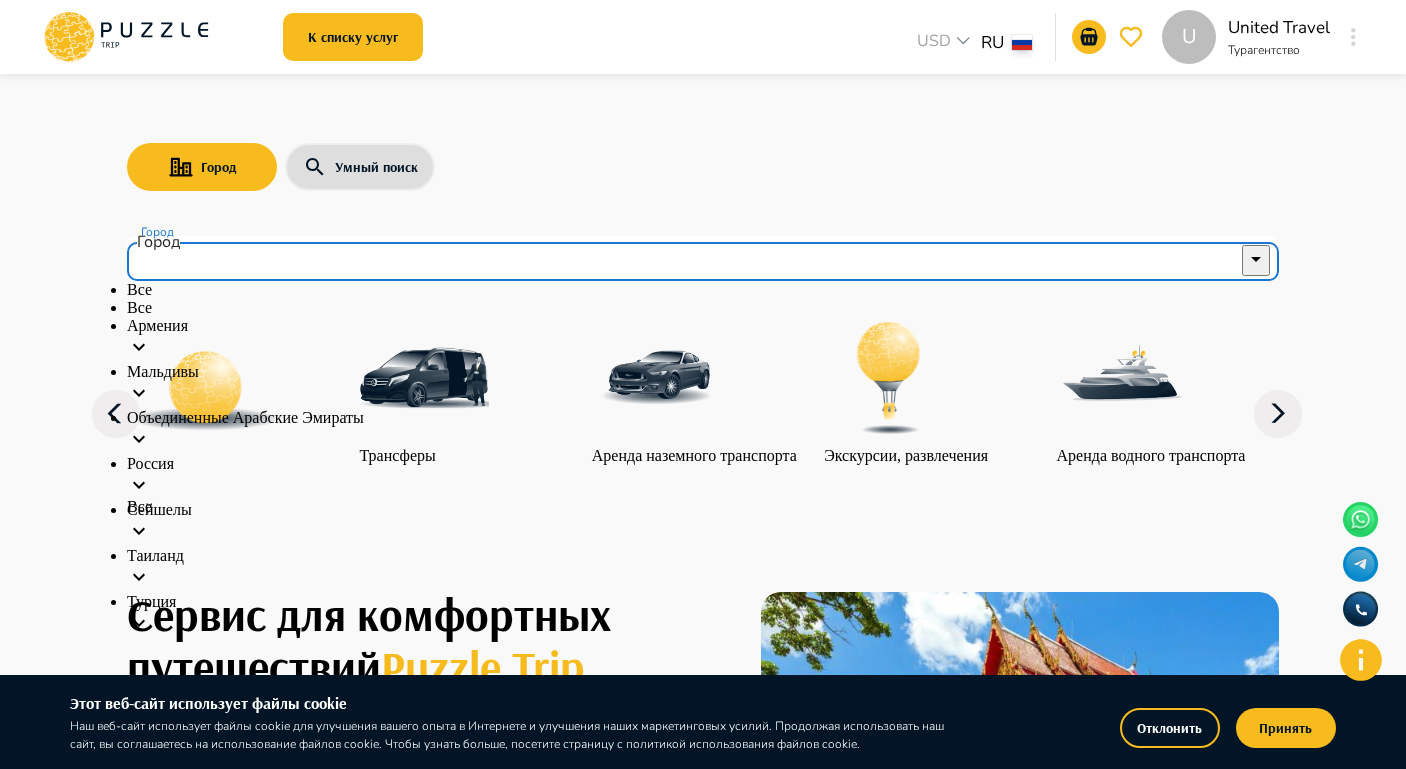 click on "Город" at bounding box center (688, 259) 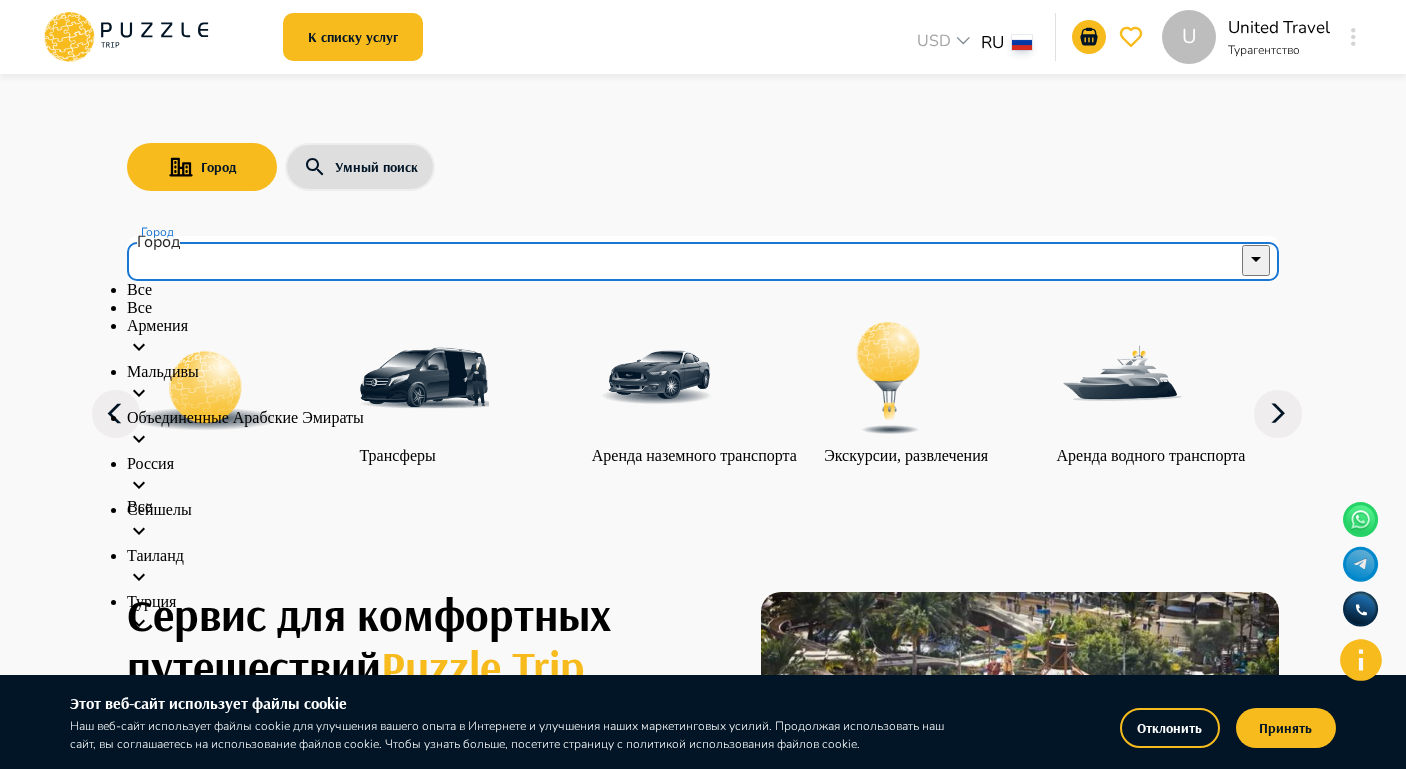 click on "Армения" at bounding box center [703, 340] 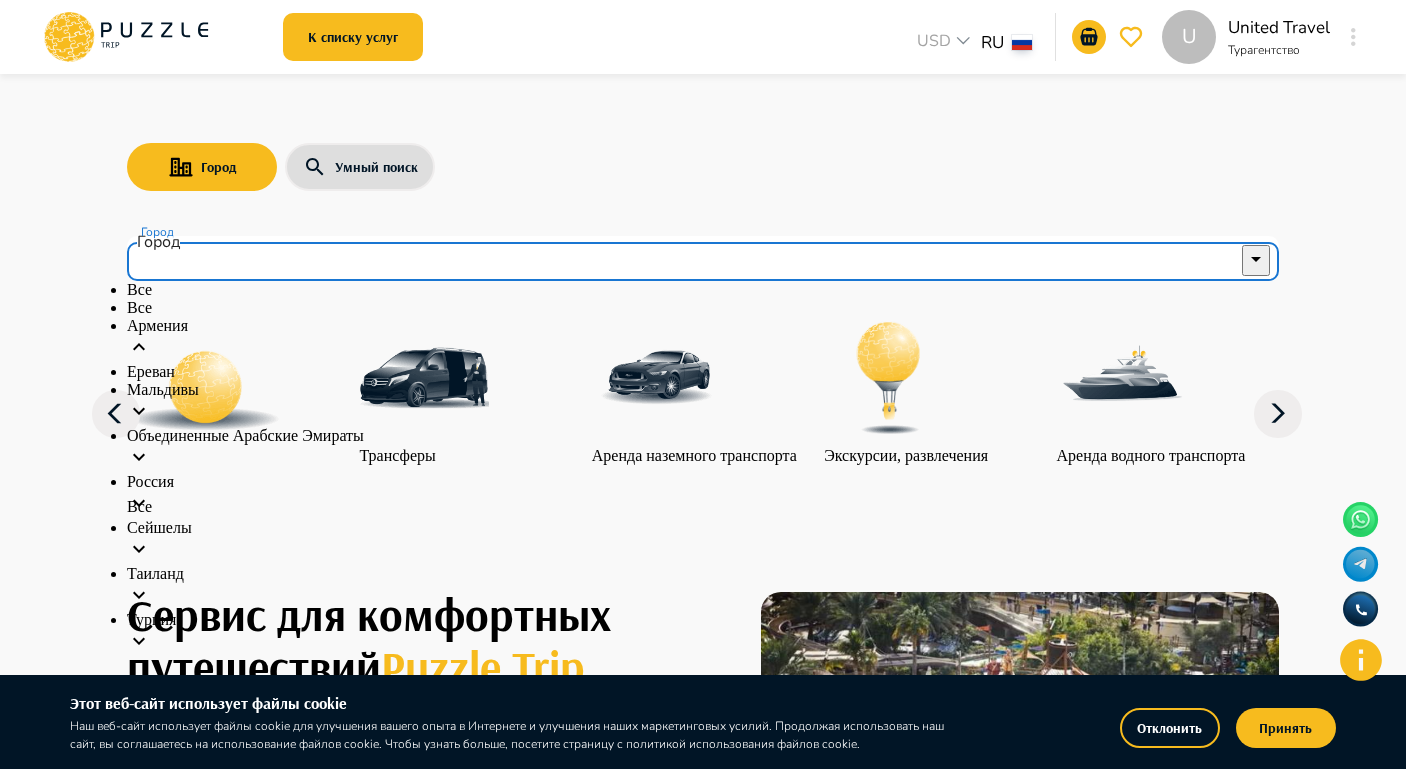 click on "Ереван" at bounding box center [703, 372] 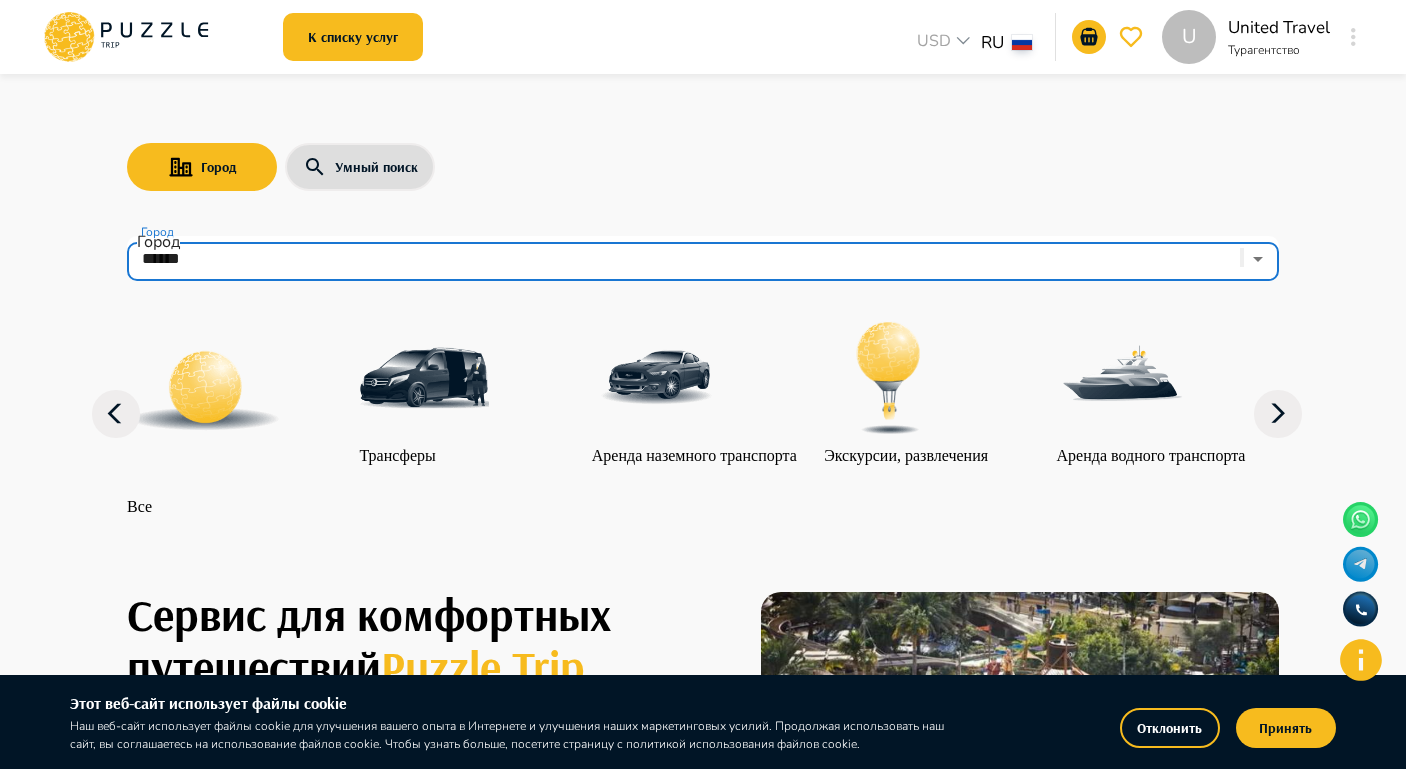 scroll, scrollTop: 0, scrollLeft: 0, axis: both 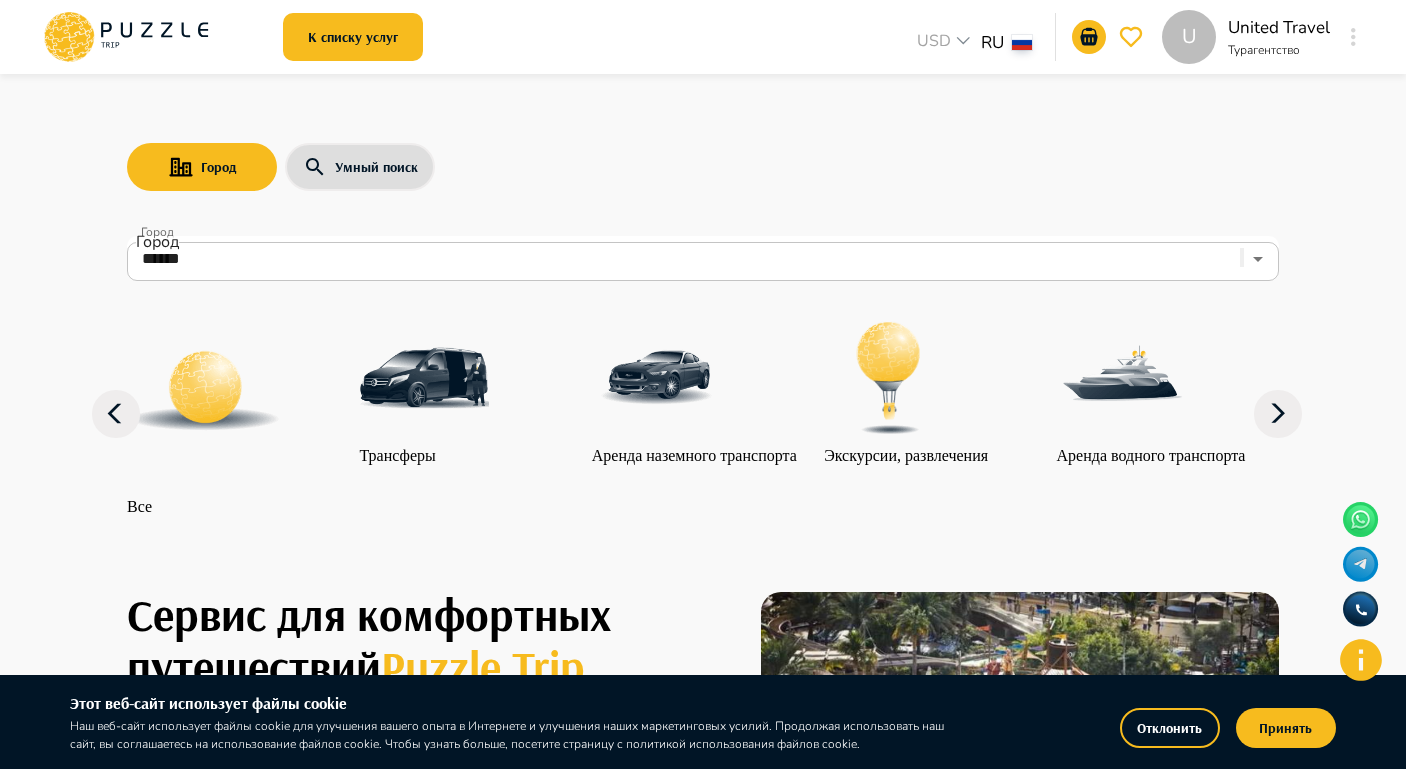 click on "Все" at bounding box center (238, 414) 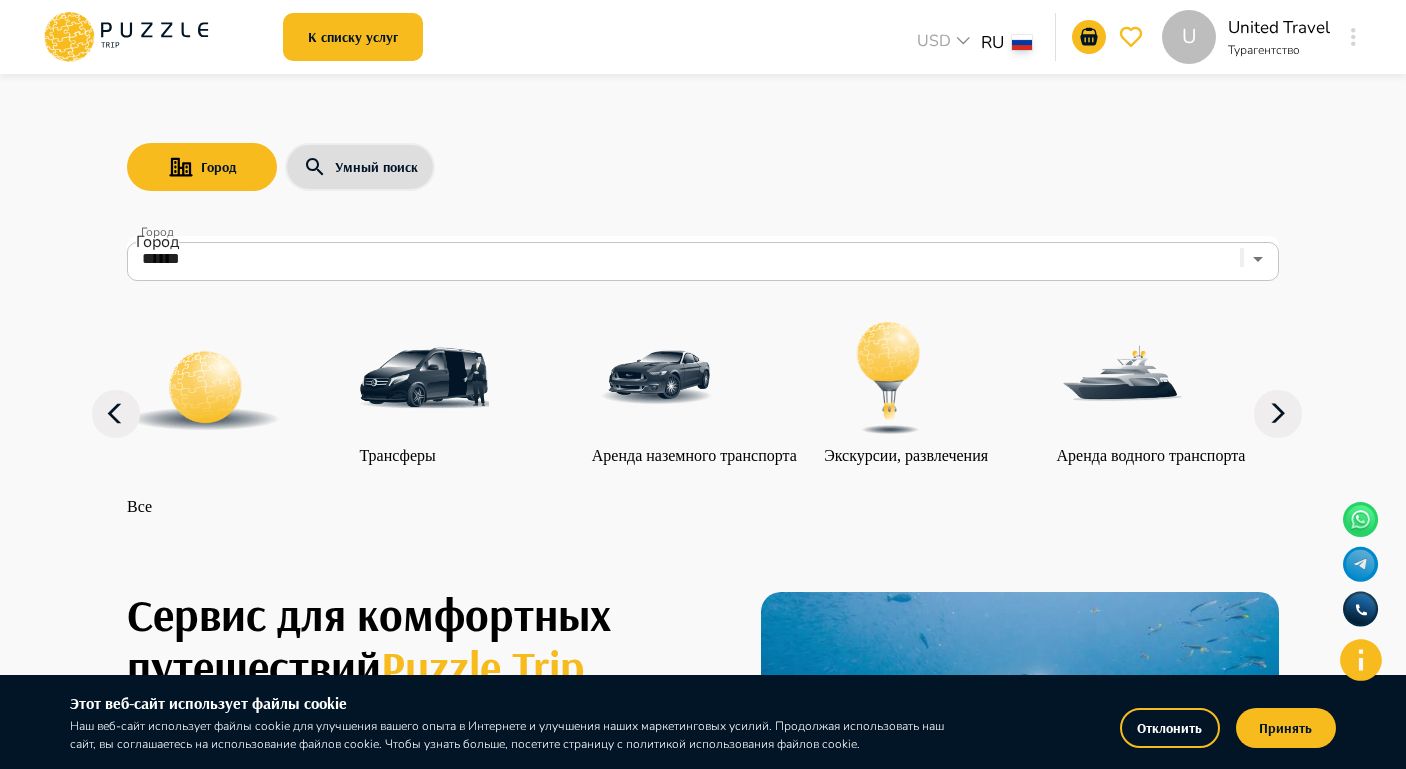 scroll, scrollTop: 0, scrollLeft: 0, axis: both 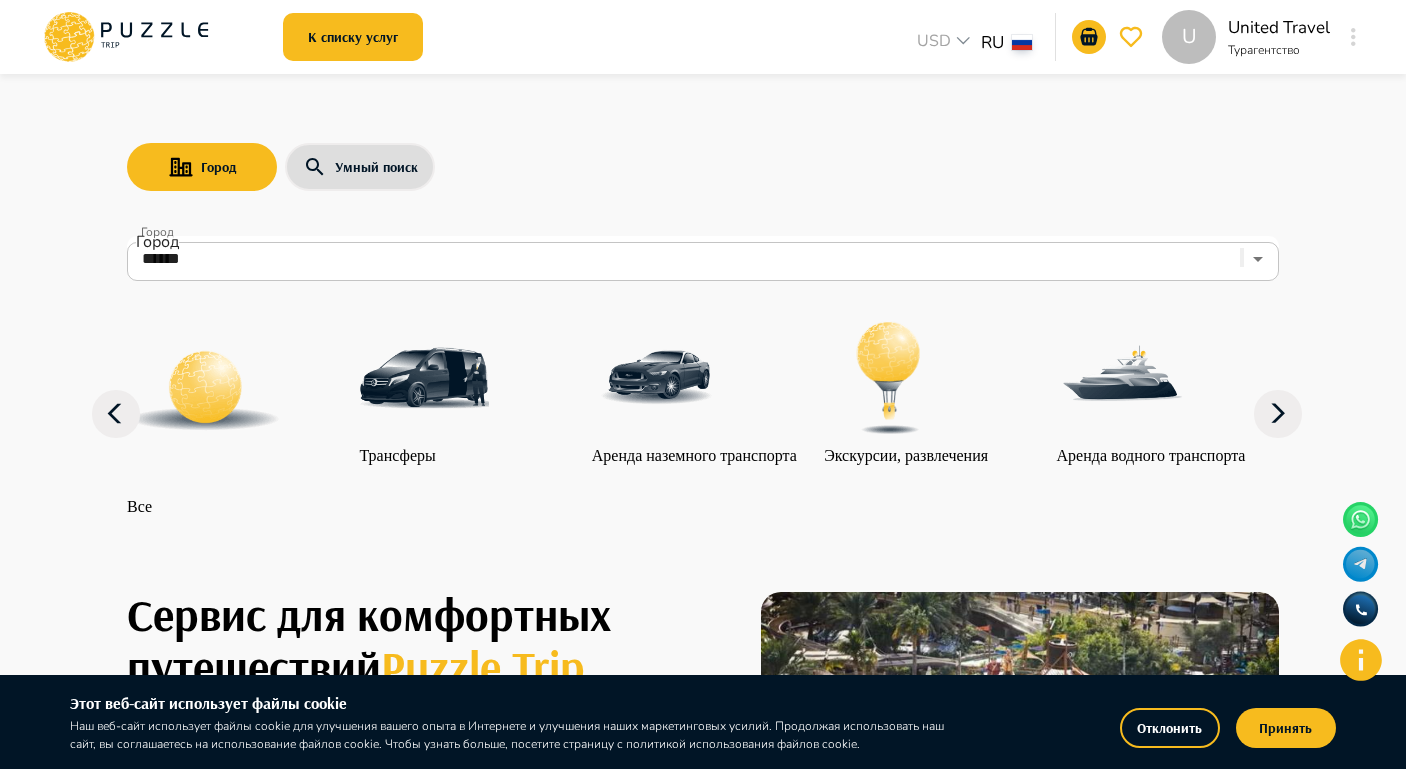 click 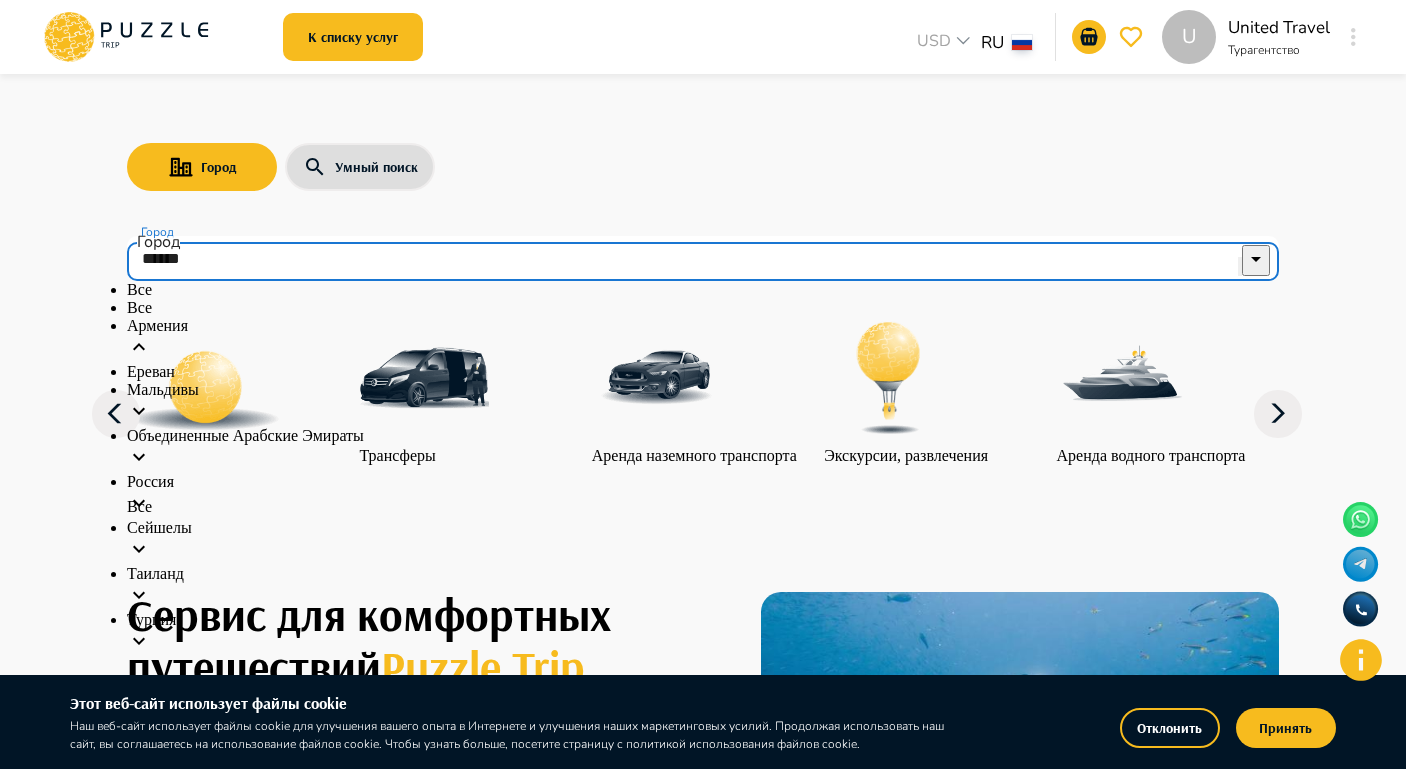 click on "Ереван" at bounding box center [703, 372] 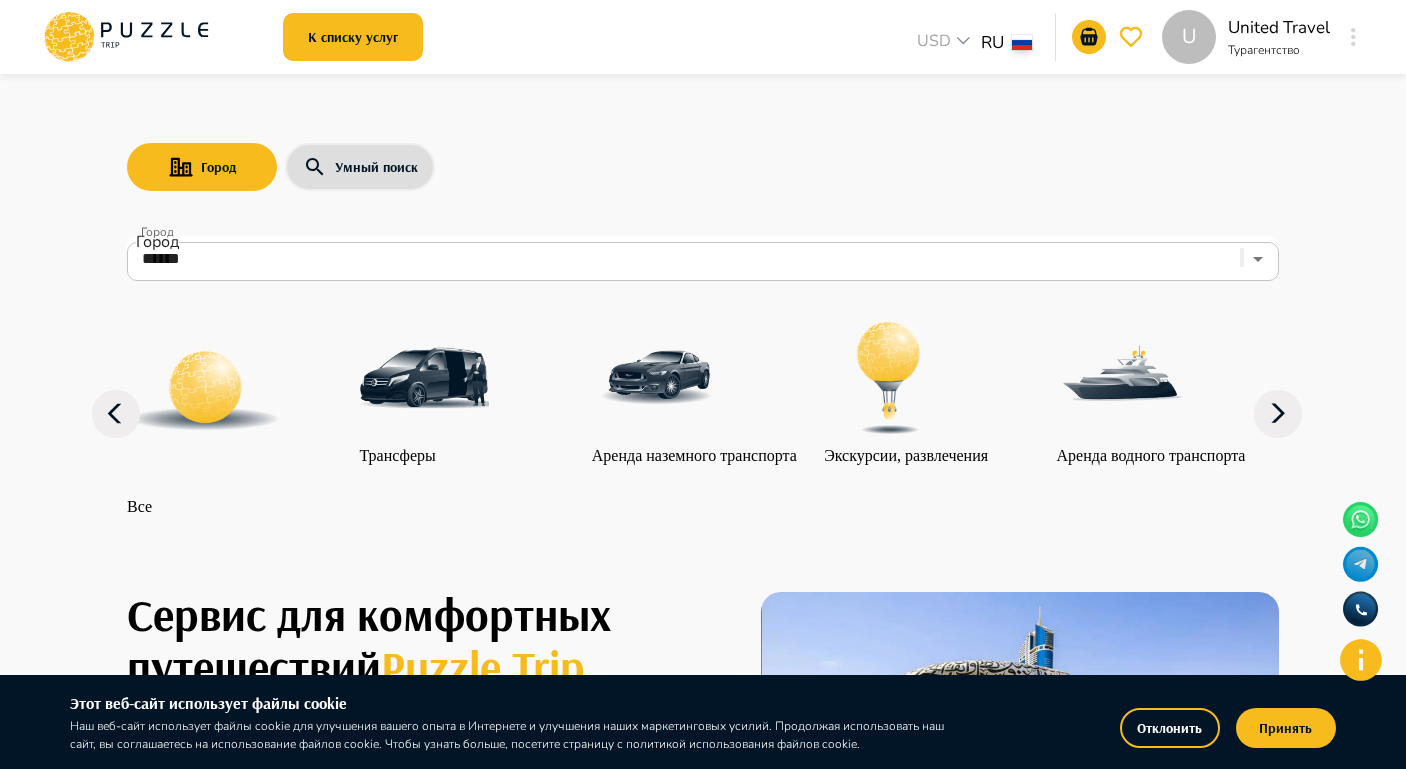 click at bounding box center [205, 391] 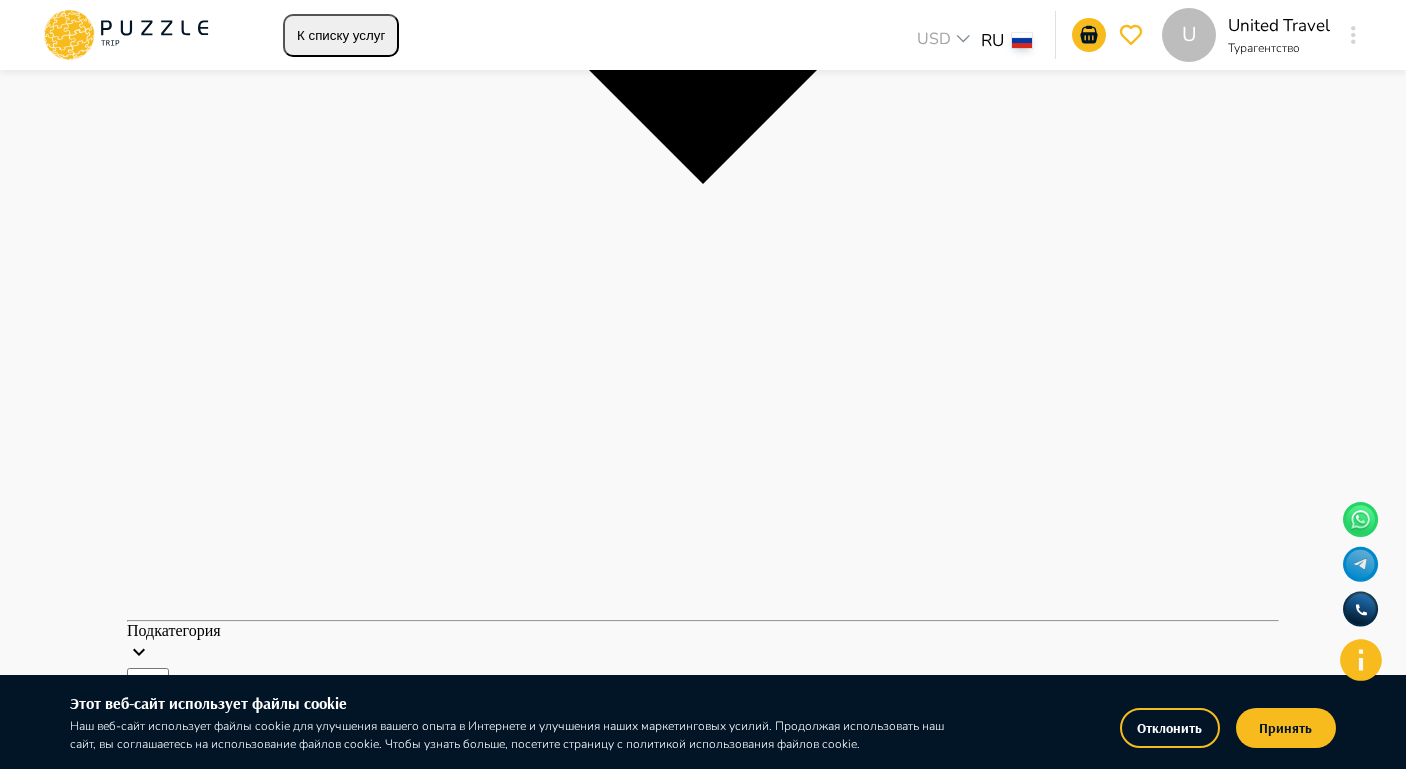 scroll, scrollTop: 3323, scrollLeft: 0, axis: vertical 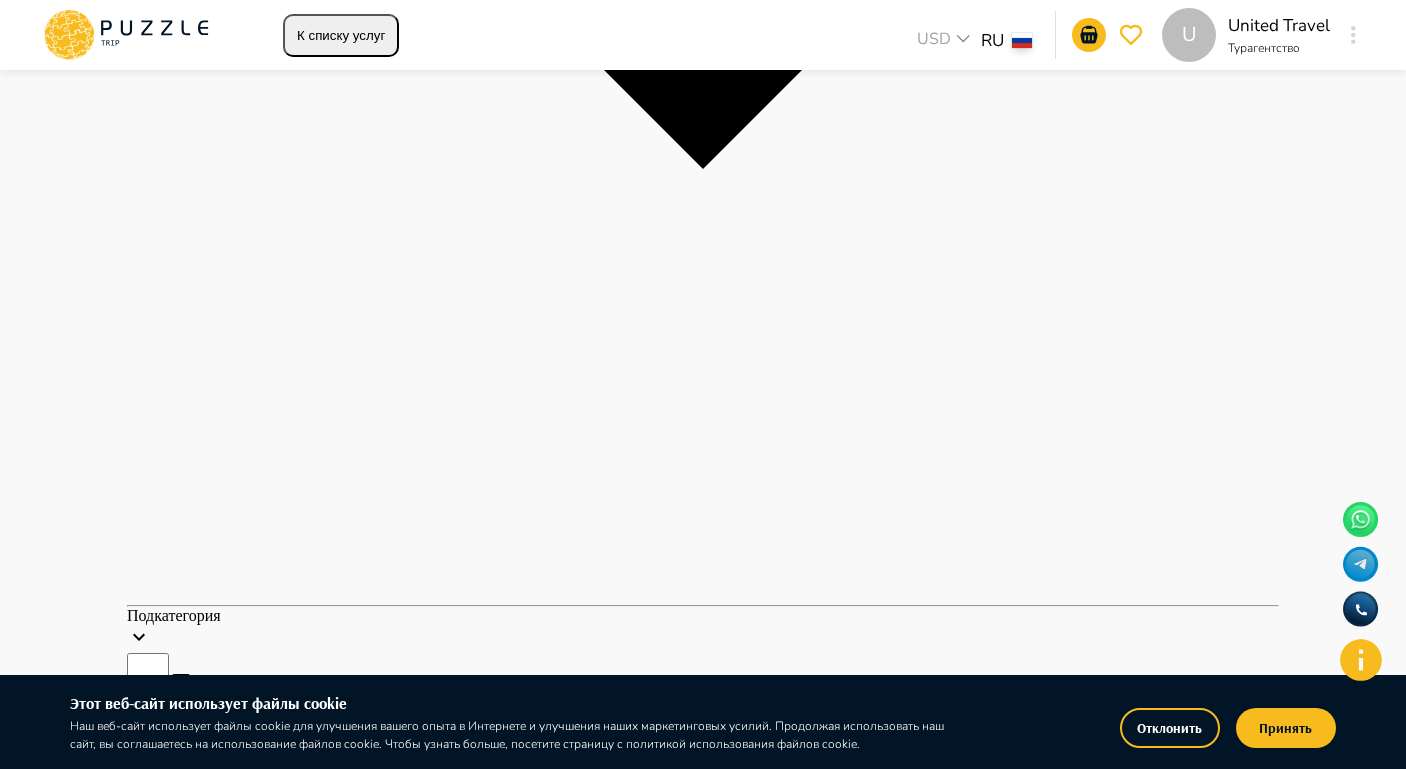 click on "8" at bounding box center [659, 12030] 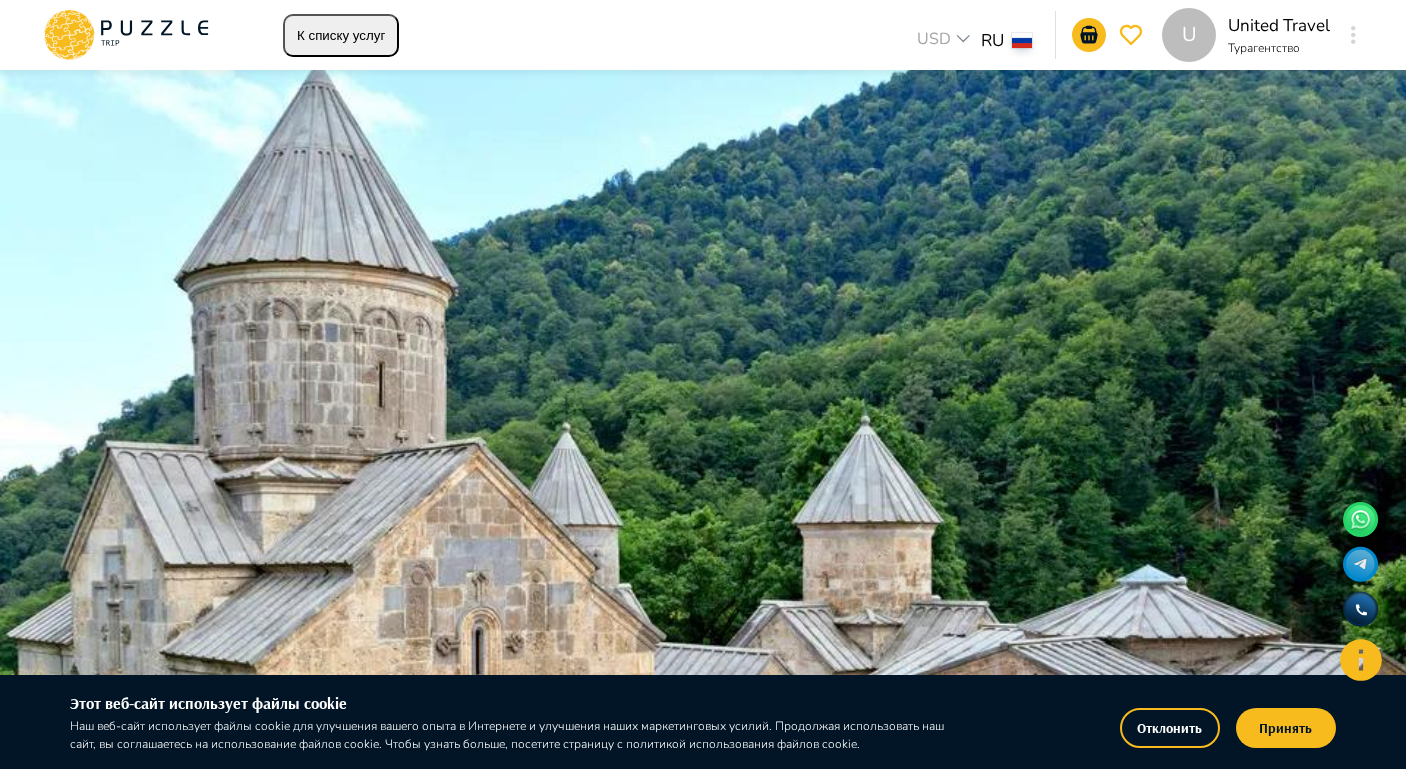 scroll, scrollTop: 0, scrollLeft: 0, axis: both 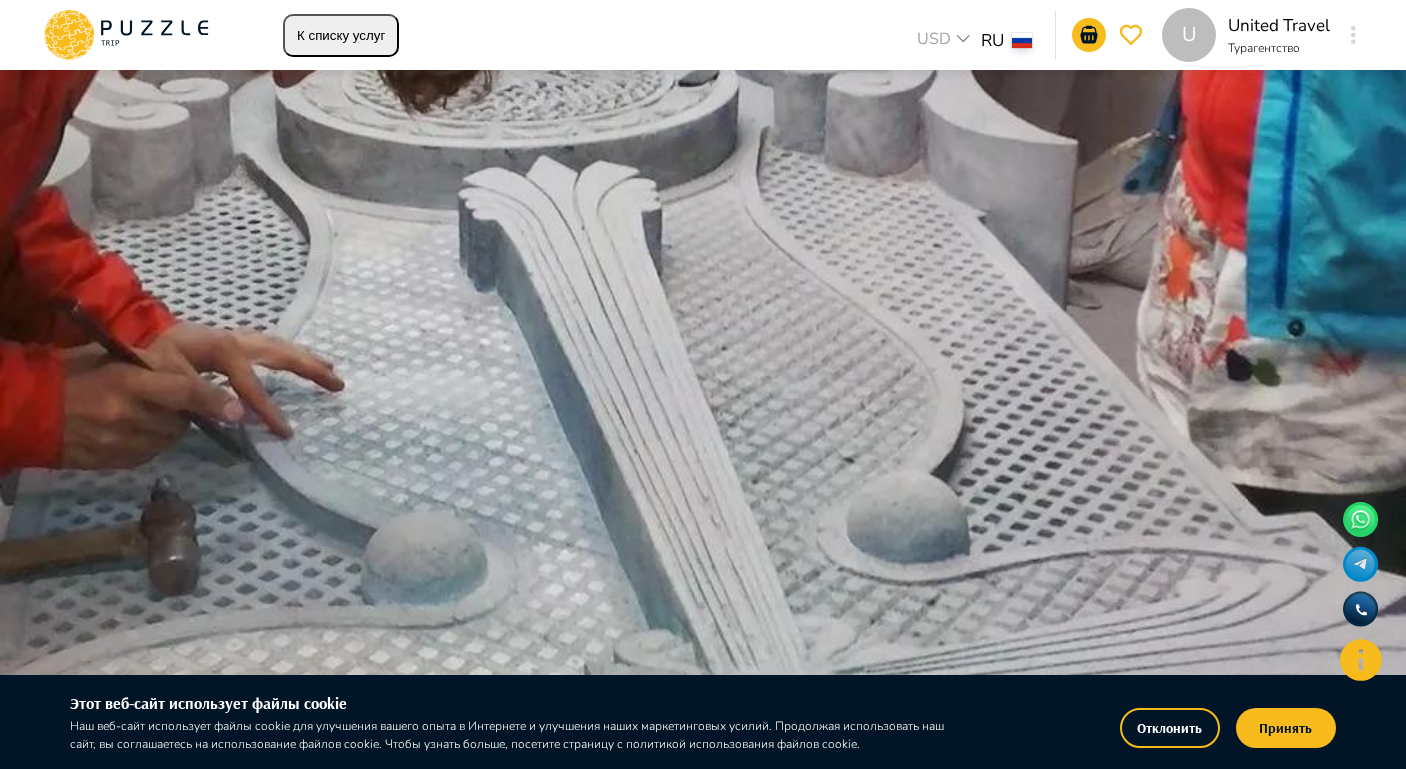 click 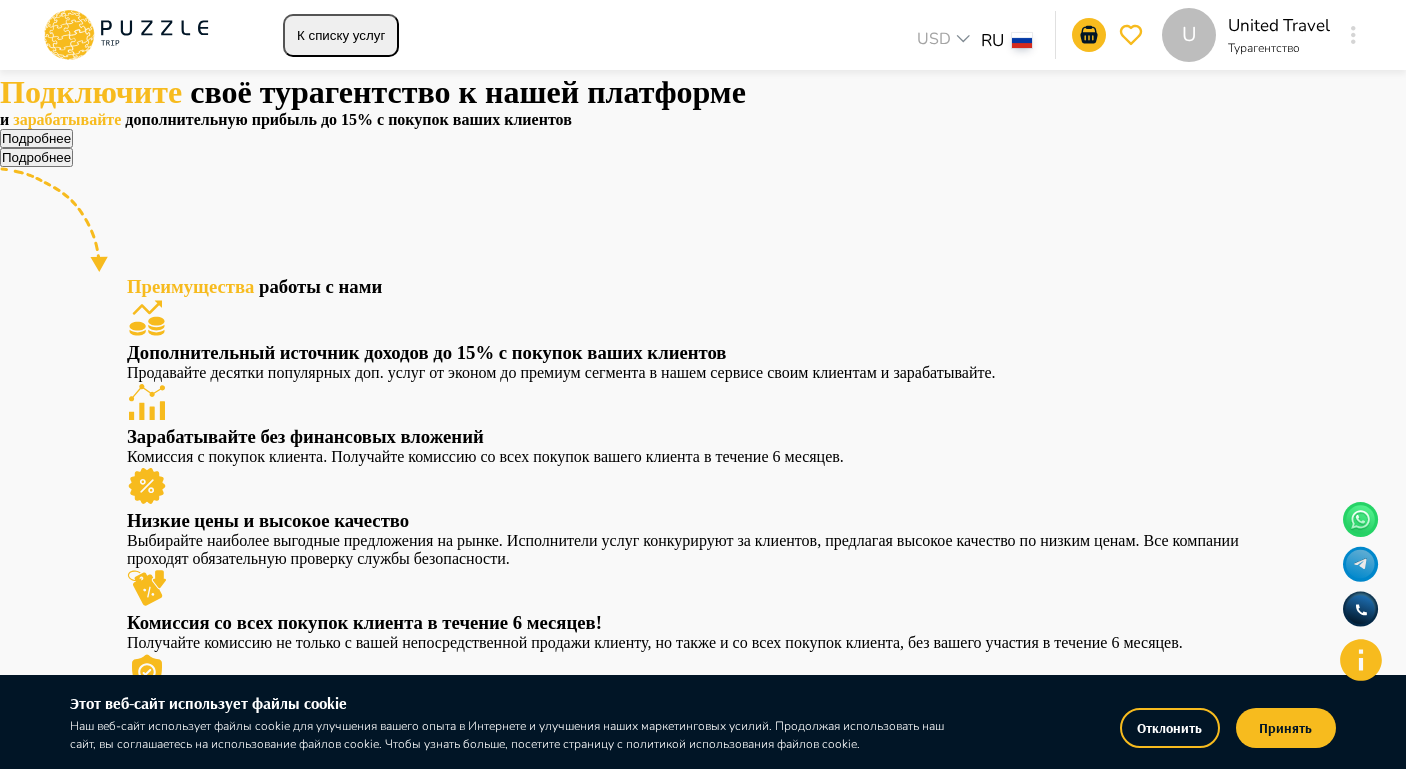 click on "United Travel" at bounding box center (1279, 26) 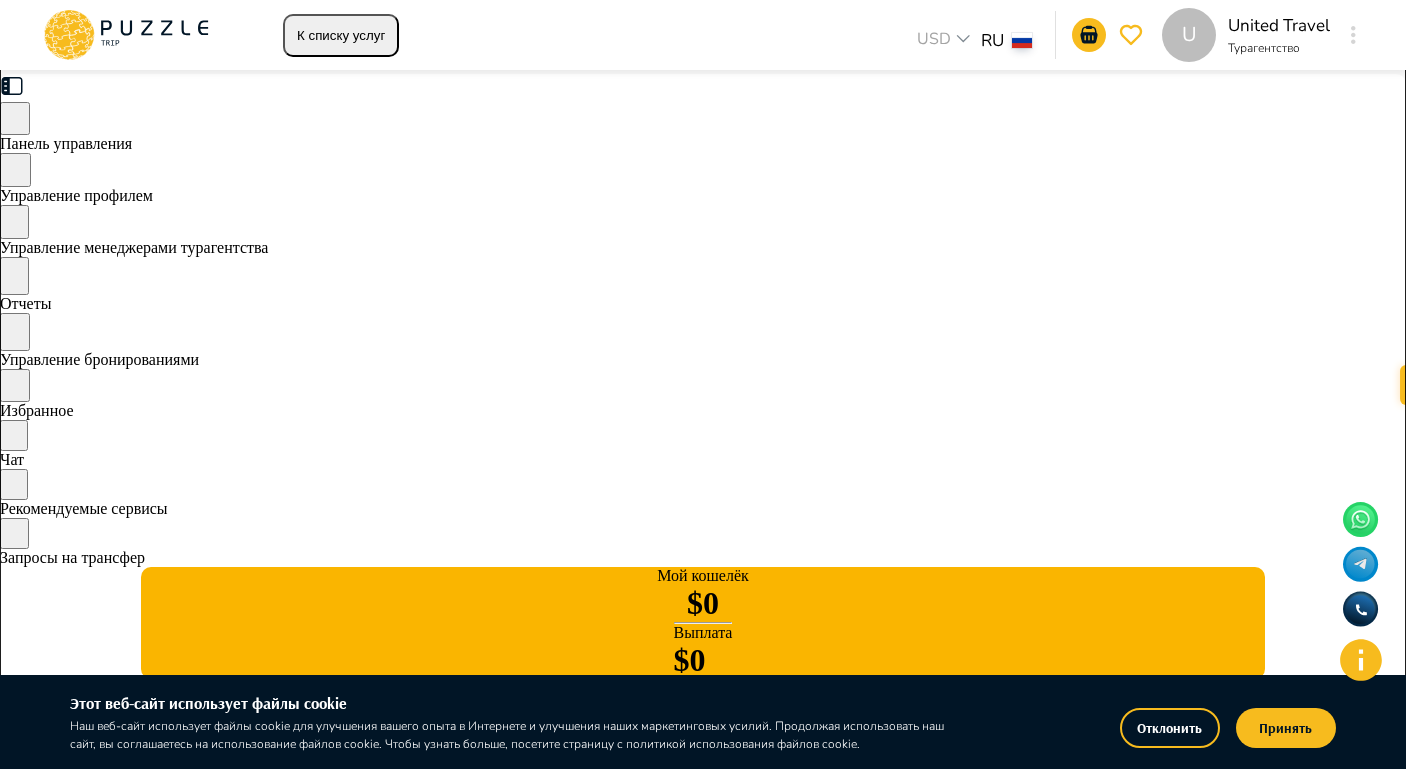 click 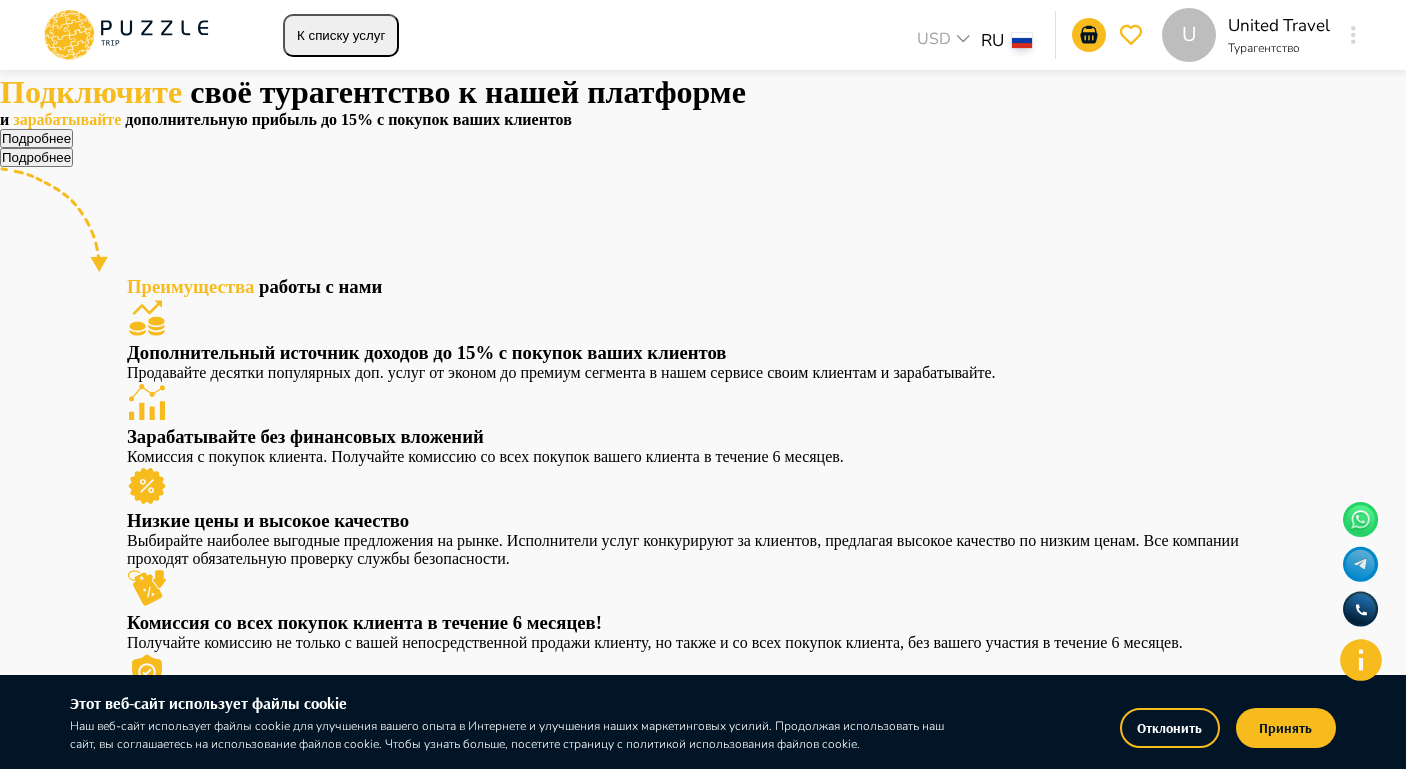 scroll, scrollTop: 0, scrollLeft: 0, axis: both 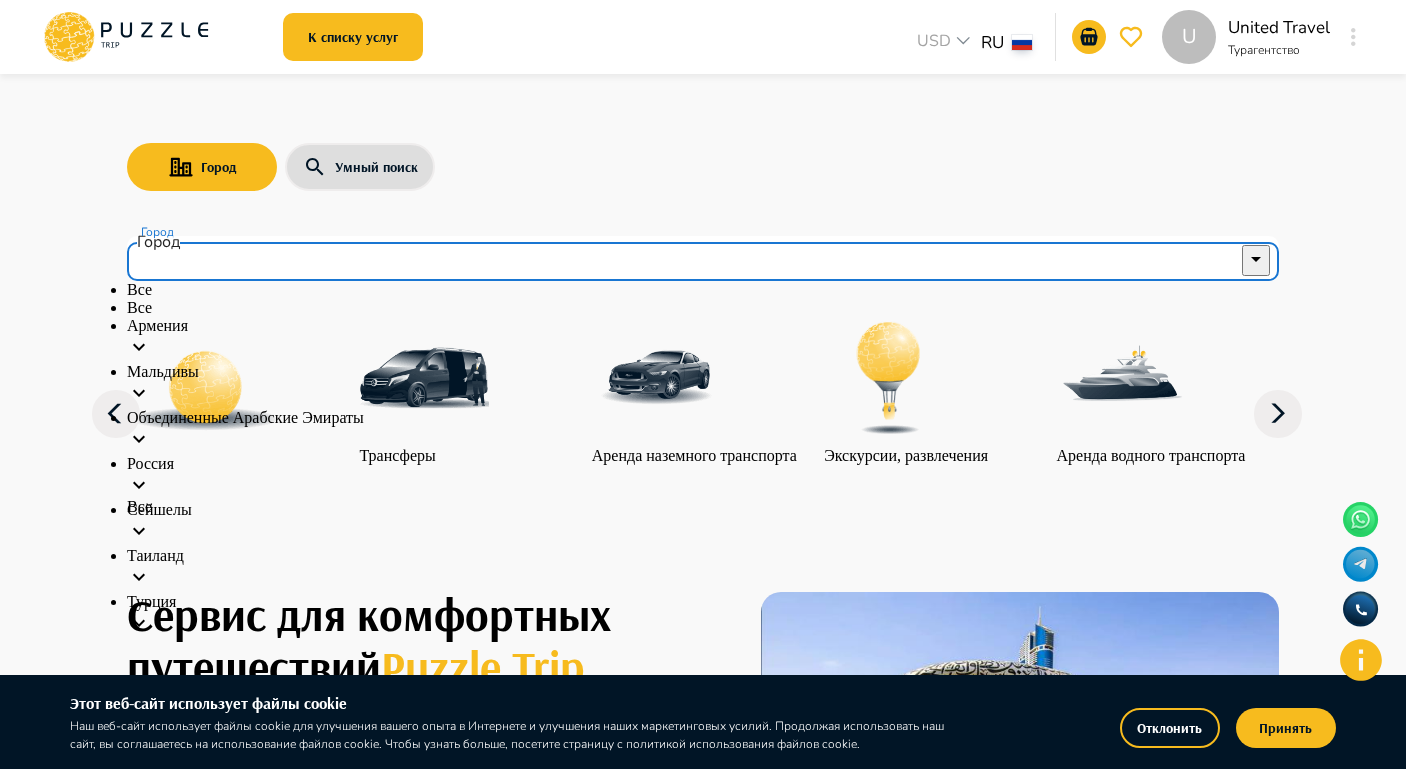 click on "Город" at bounding box center (688, 259) 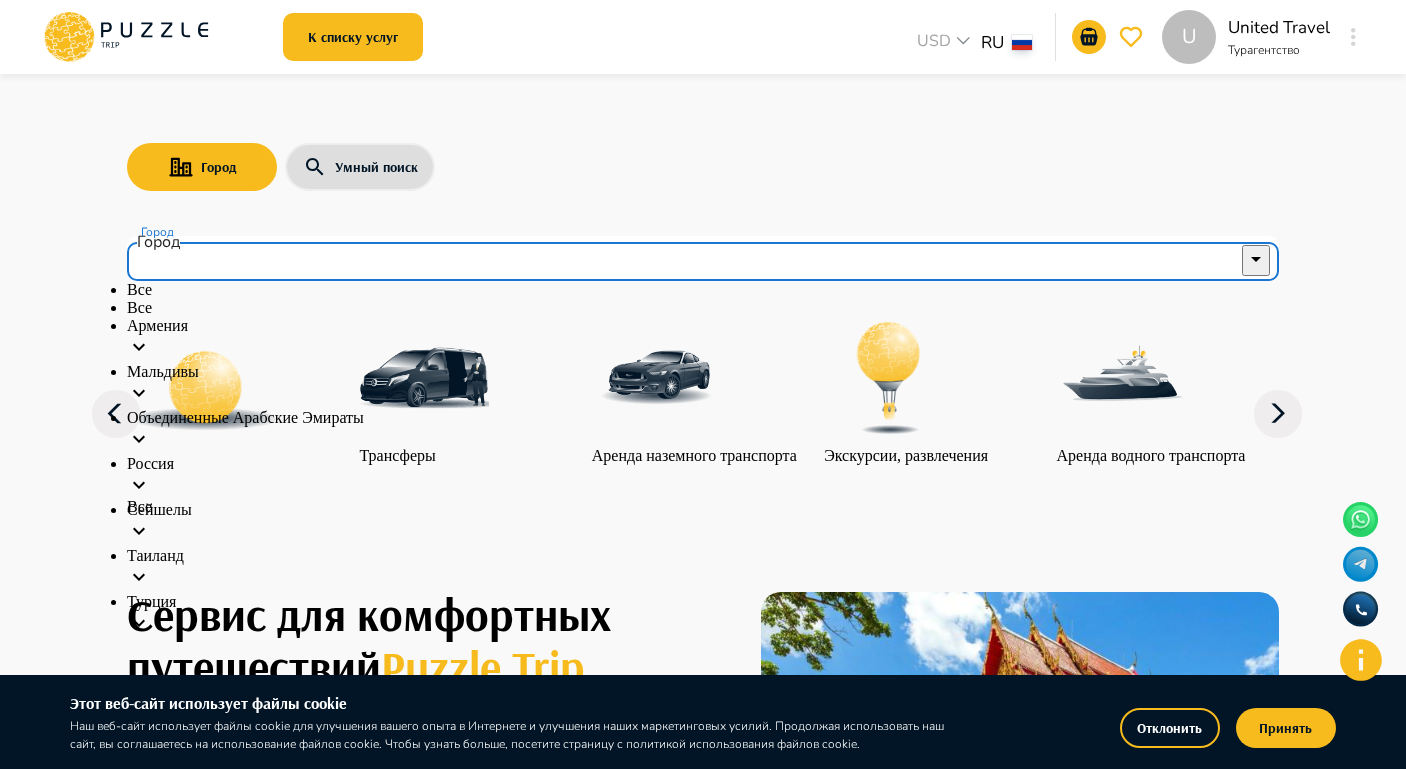 click on "Объединенные Арабские Эмираты" at bounding box center (703, 418) 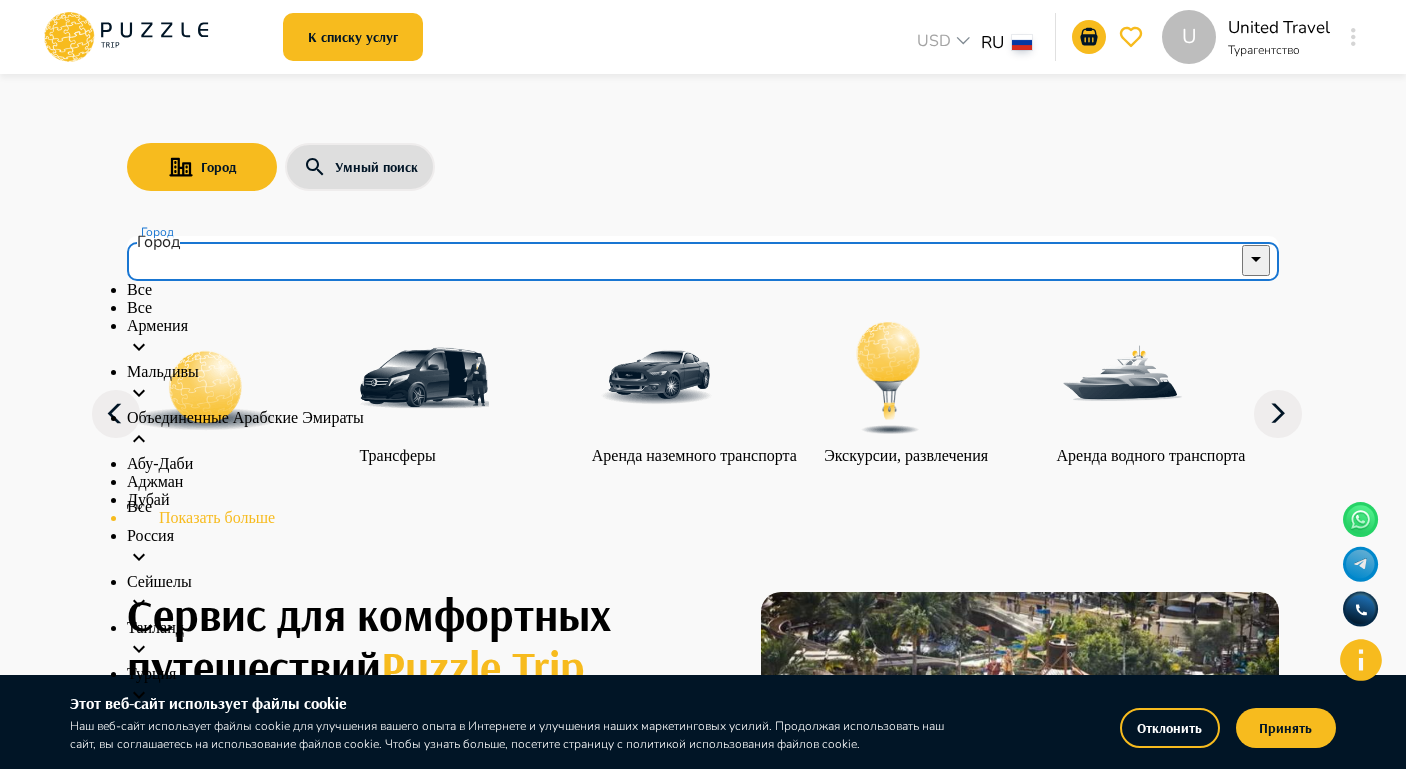 click on "Абу-Даби" at bounding box center [703, 464] 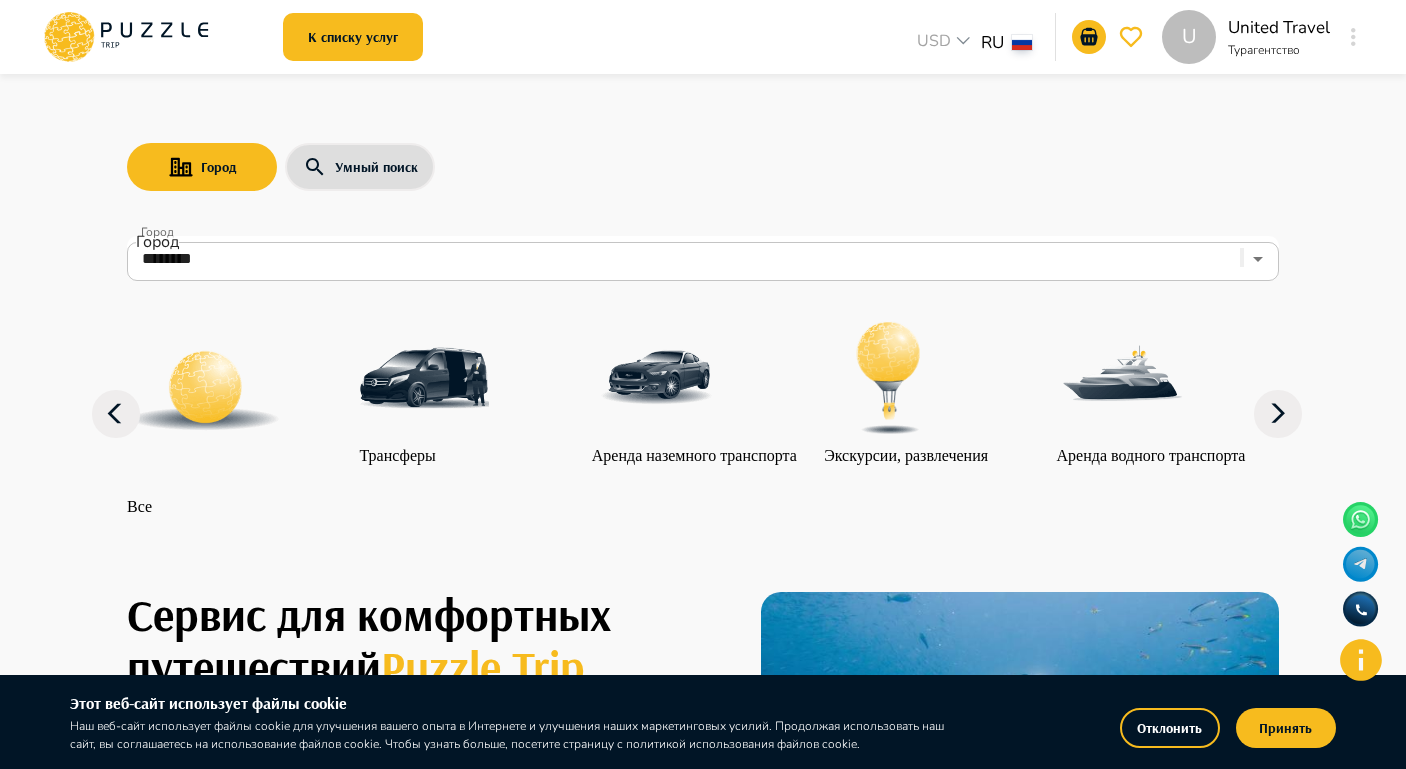 click at bounding box center [424, 378] 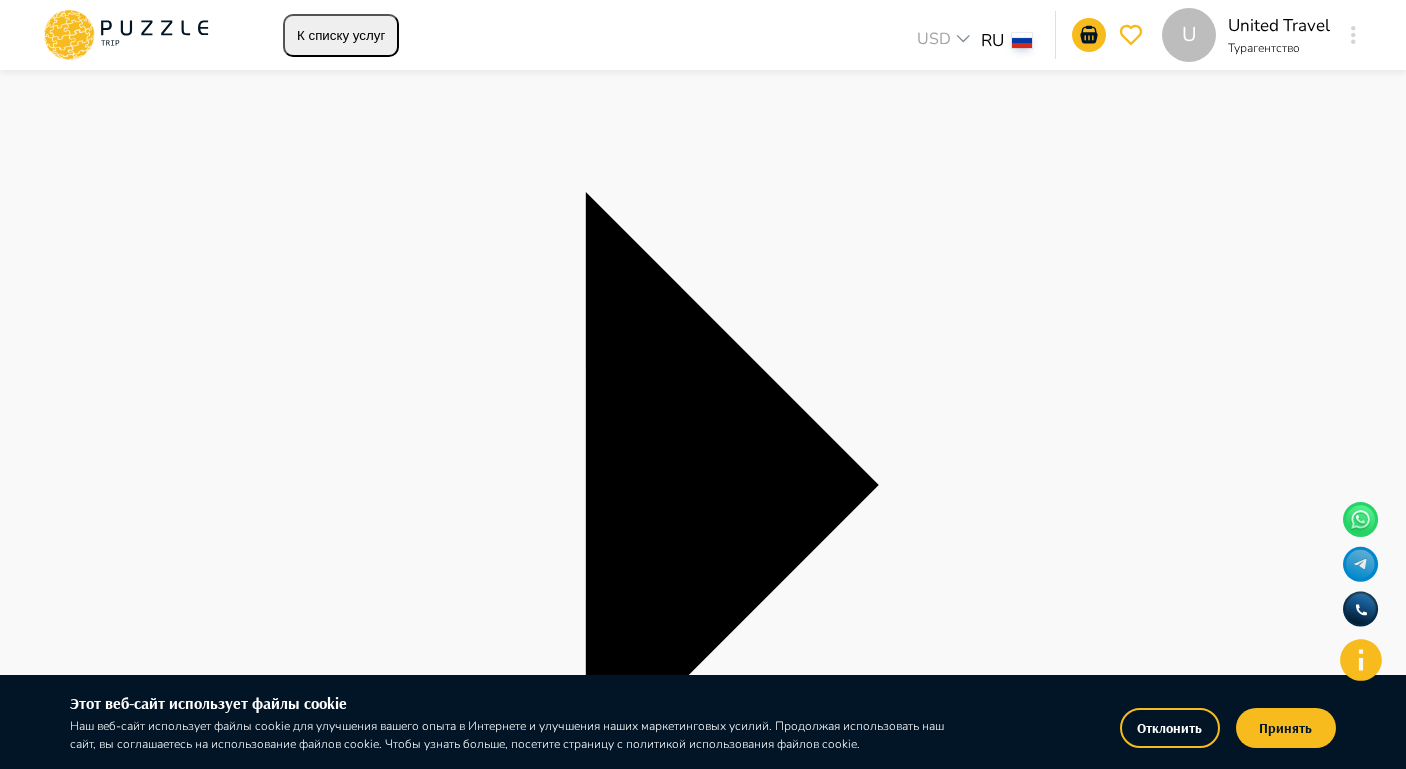 type on "*" 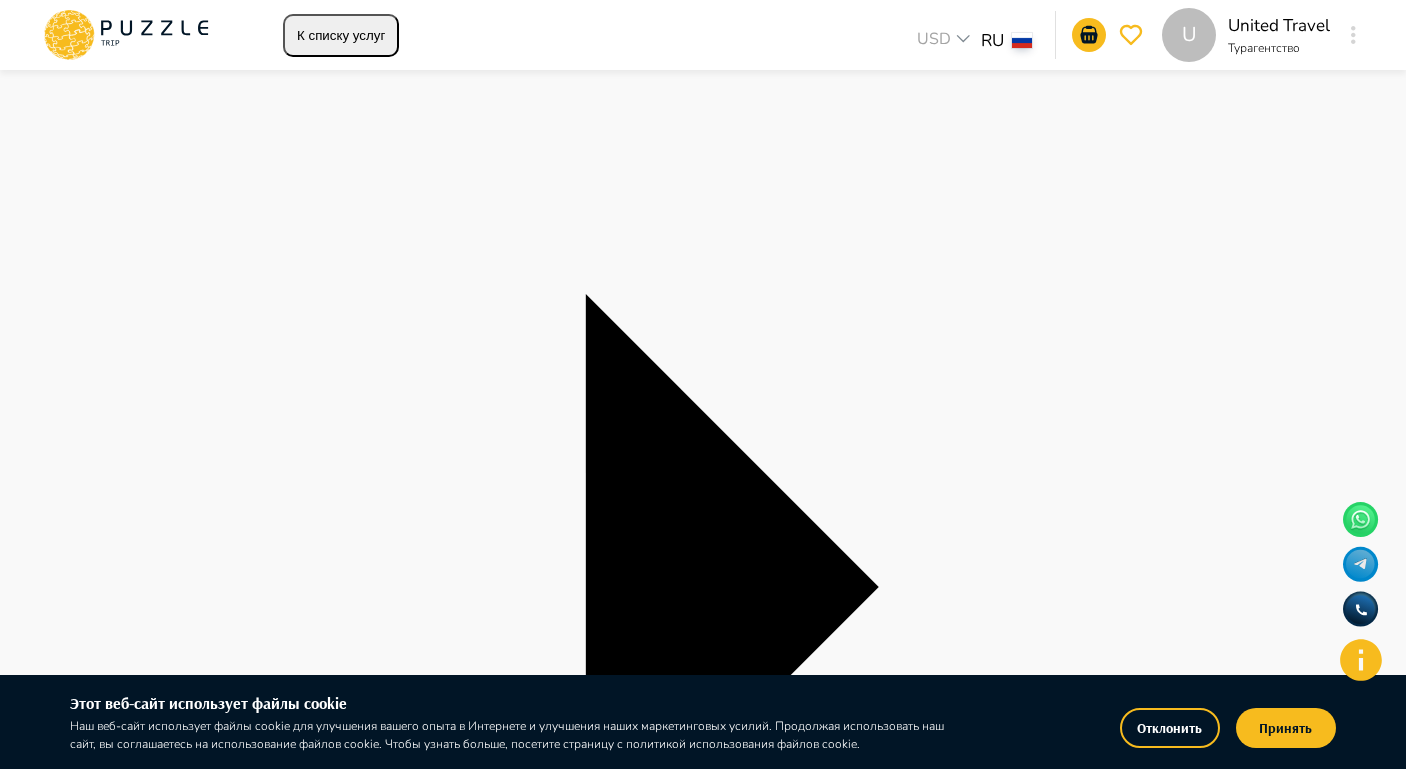 scroll, scrollTop: 211, scrollLeft: 0, axis: vertical 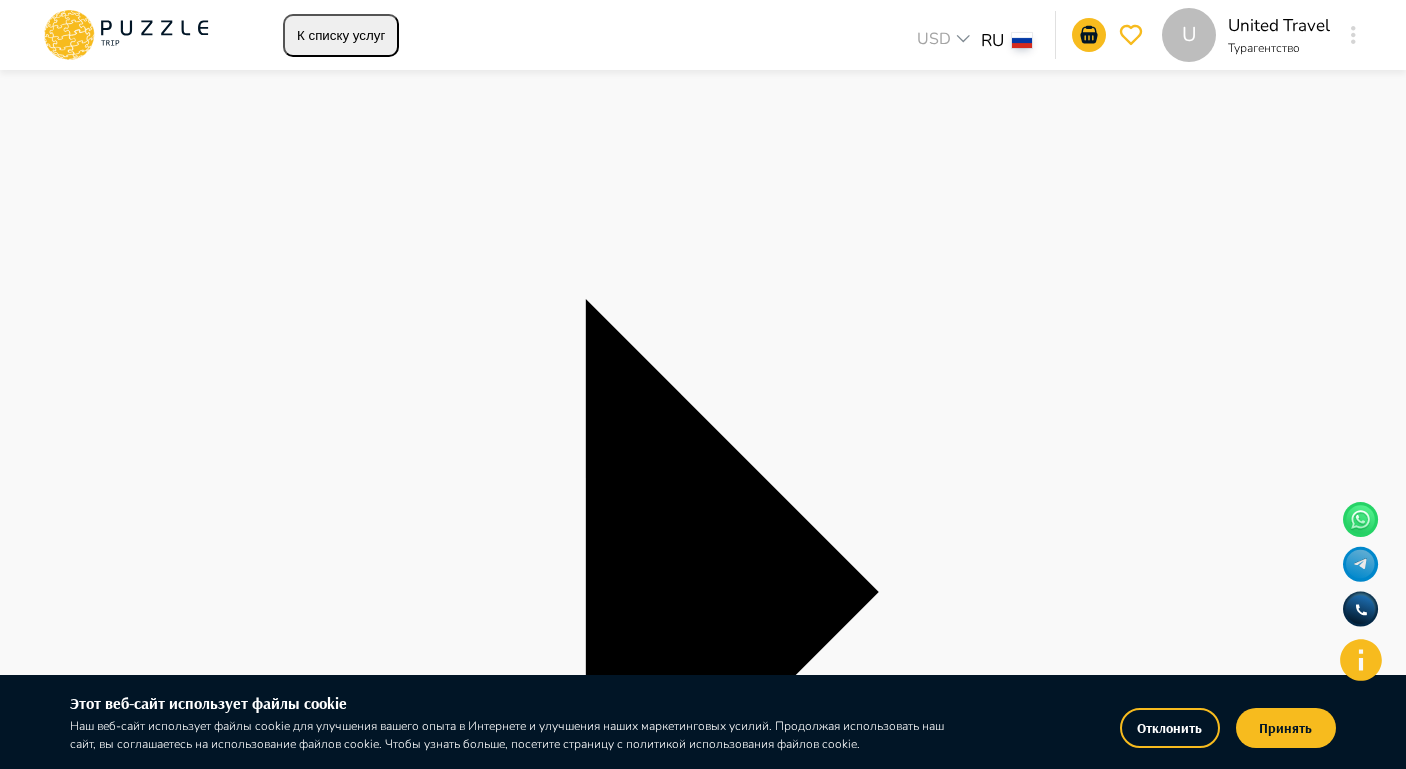 click on "**********" at bounding box center (703, 3047) 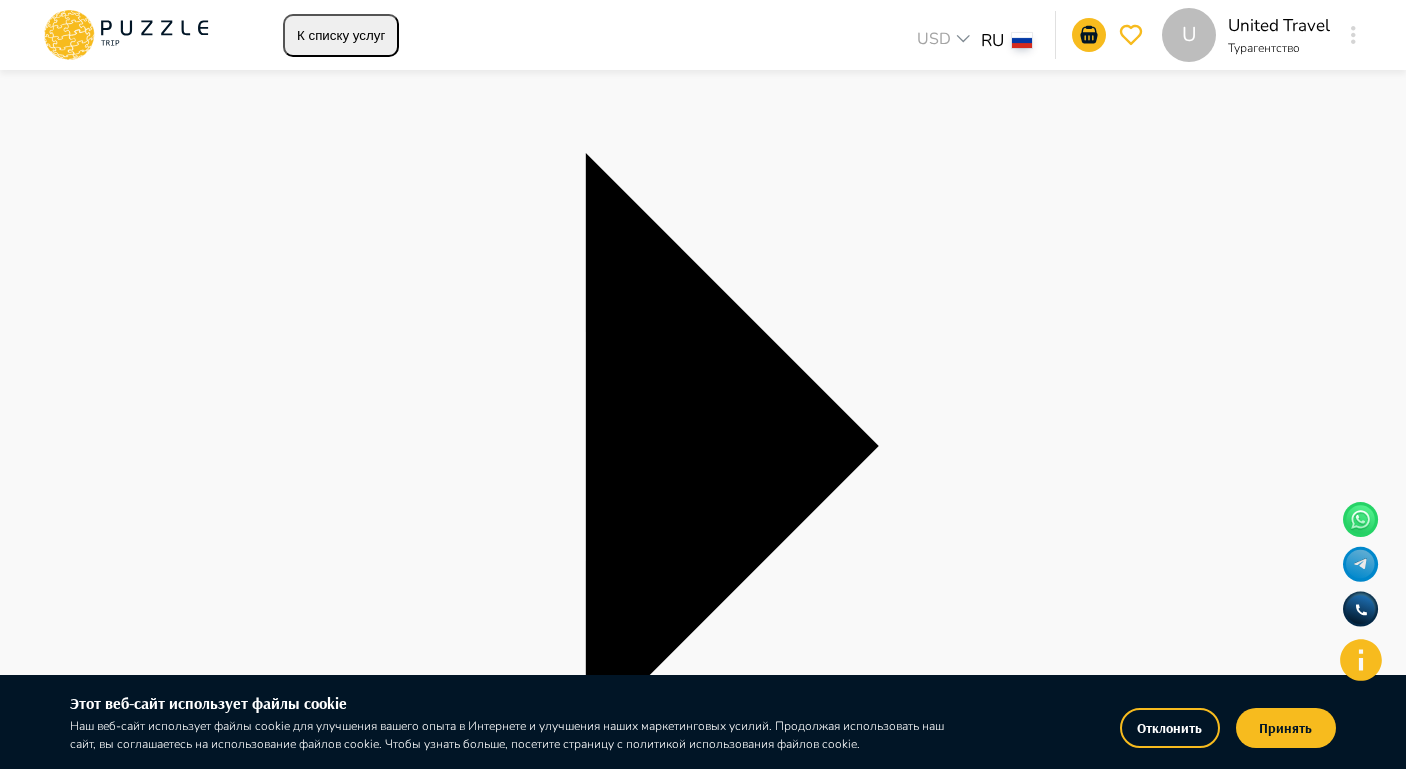 scroll, scrollTop: 358, scrollLeft: 0, axis: vertical 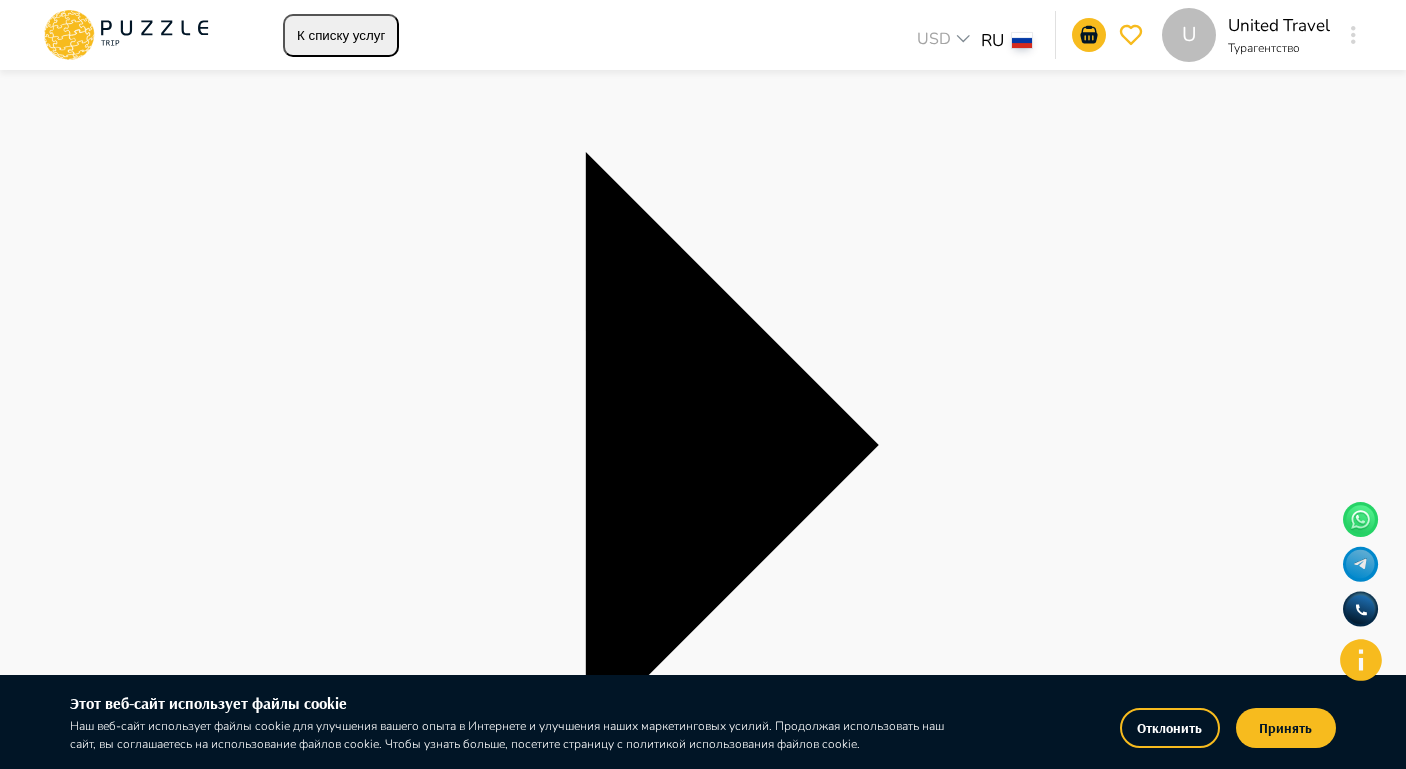 click on "20" at bounding box center (93, 3221) 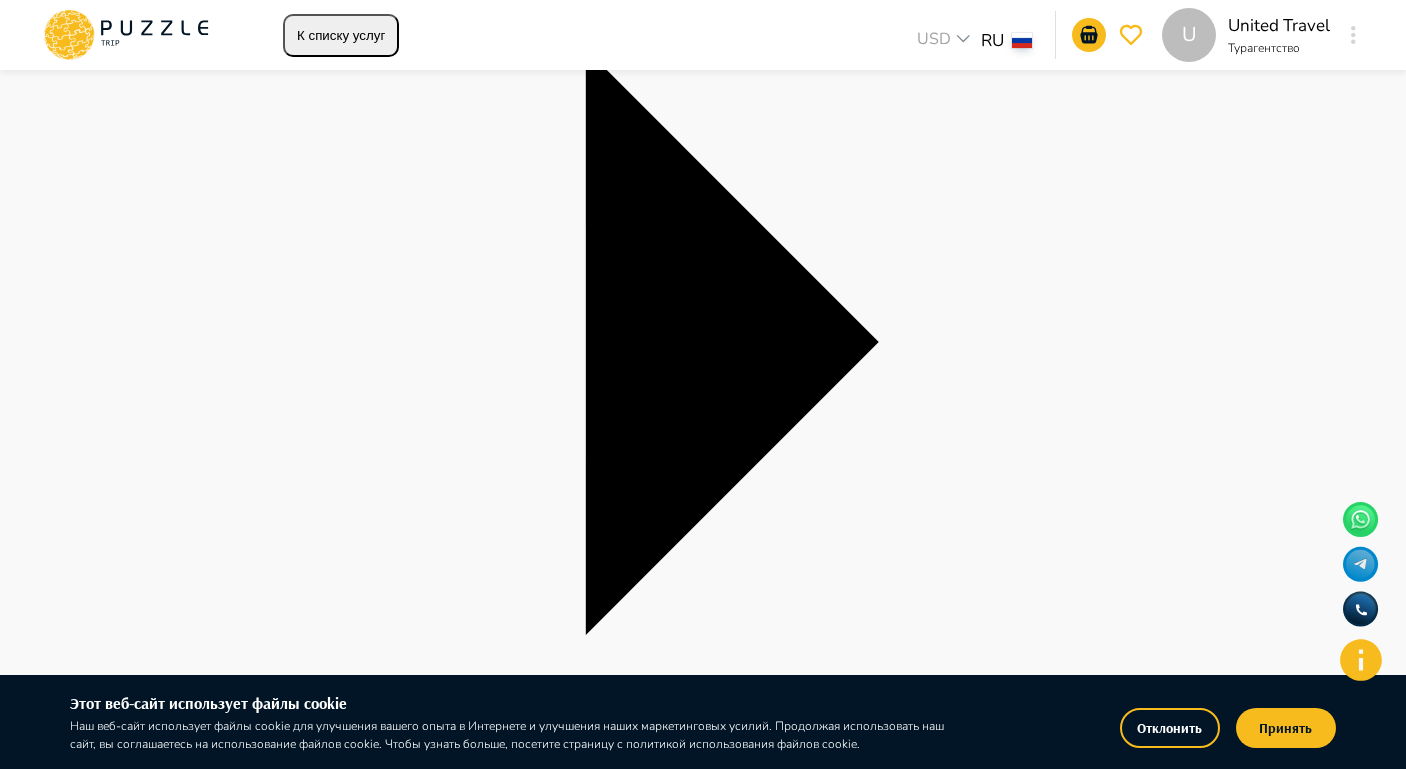 scroll, scrollTop: 516, scrollLeft: 0, axis: vertical 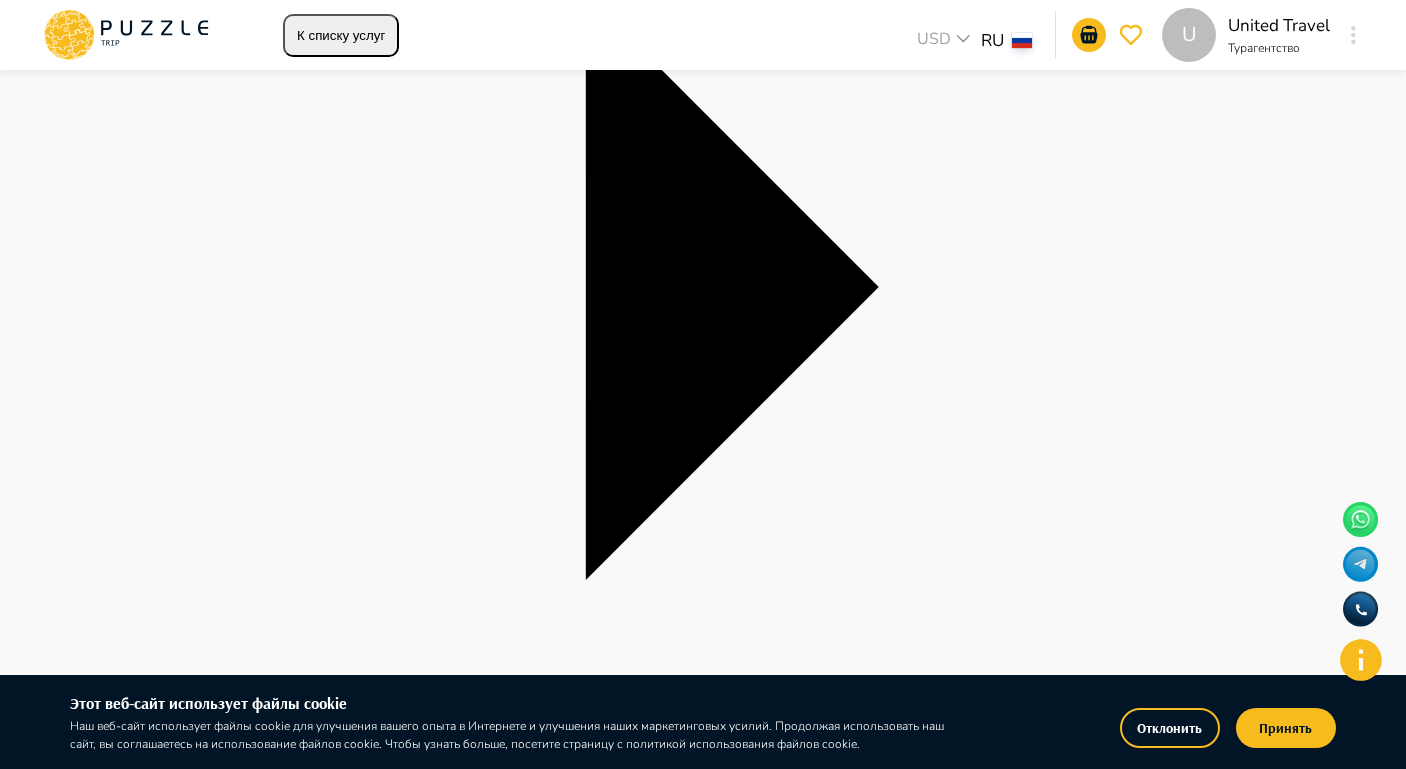 click on "Найти" at bounding box center [21, 3335] 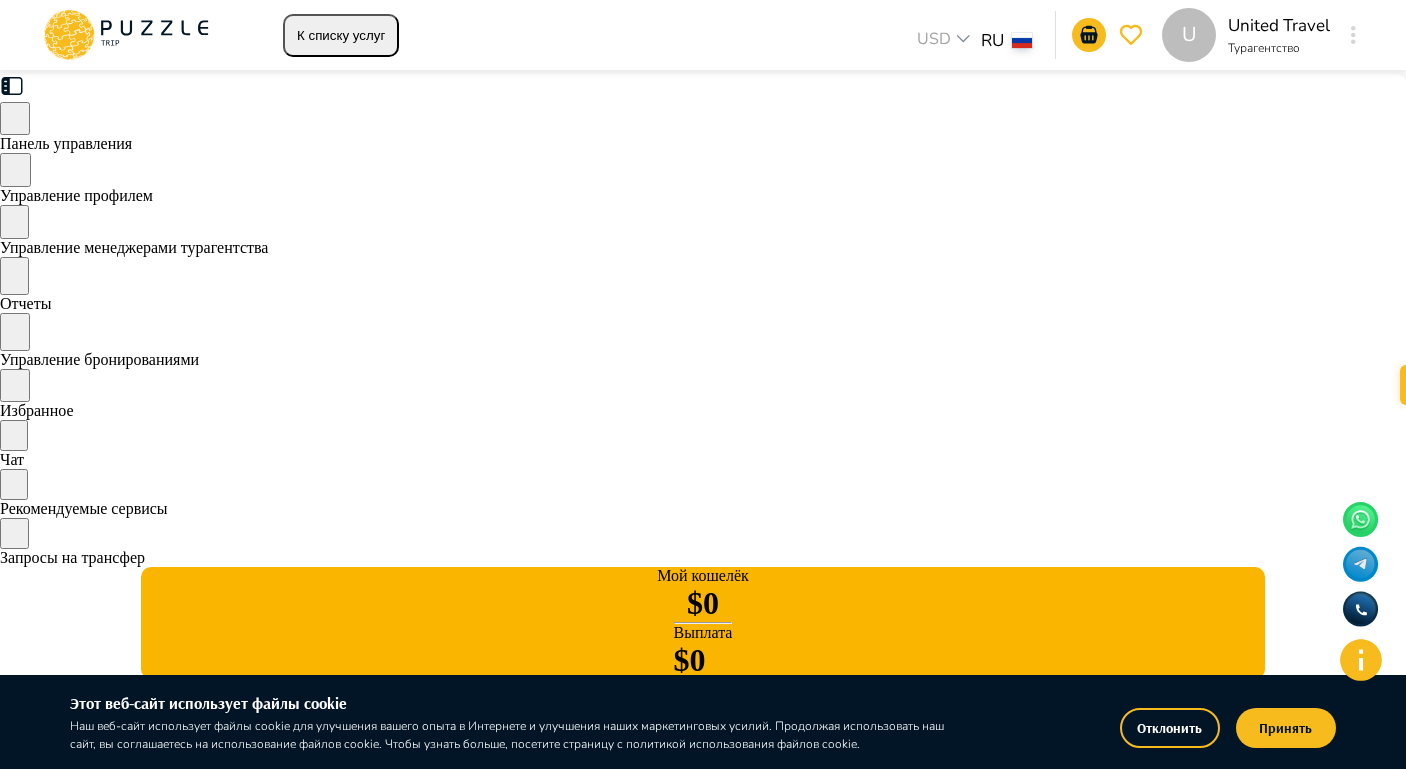 click on "Подробнее" at bounding box center (924, 974) 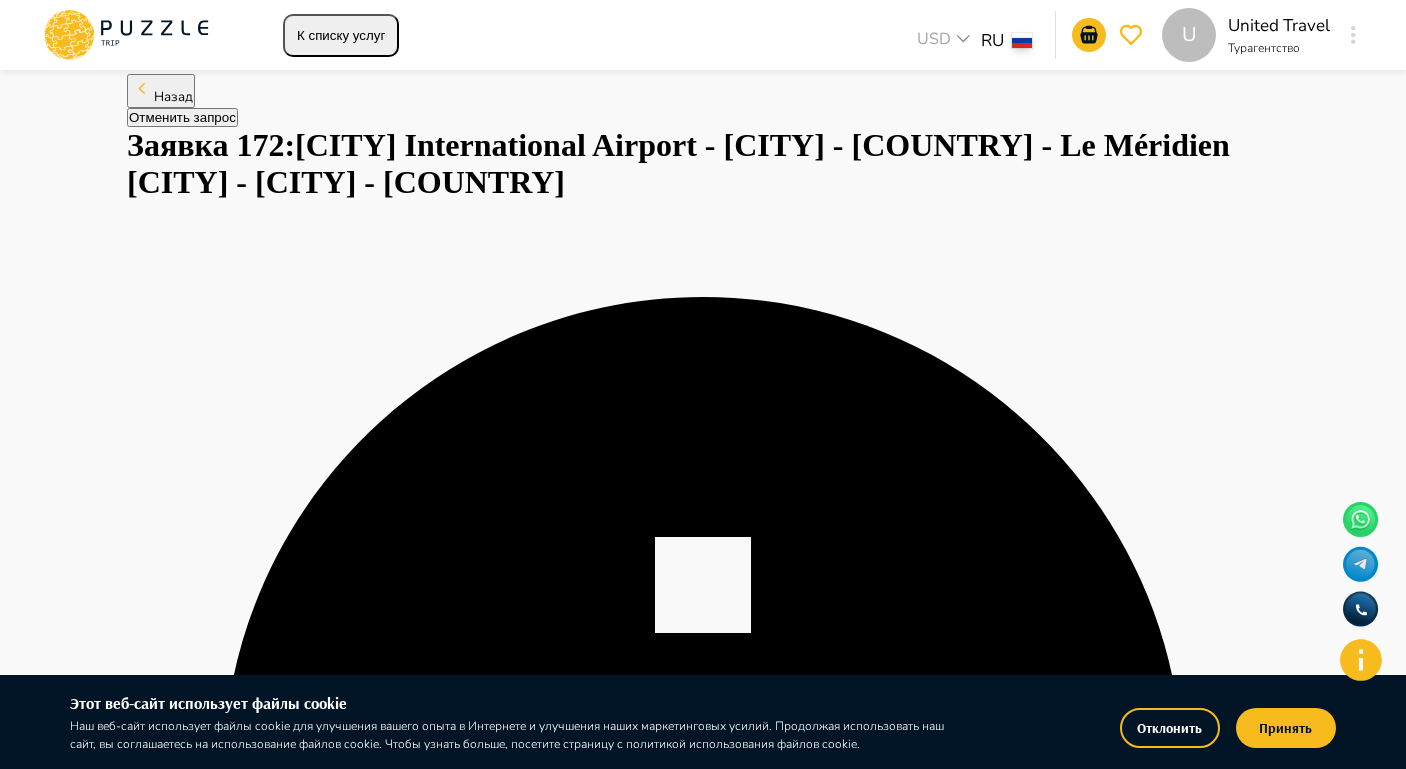 scroll, scrollTop: 0, scrollLeft: 0, axis: both 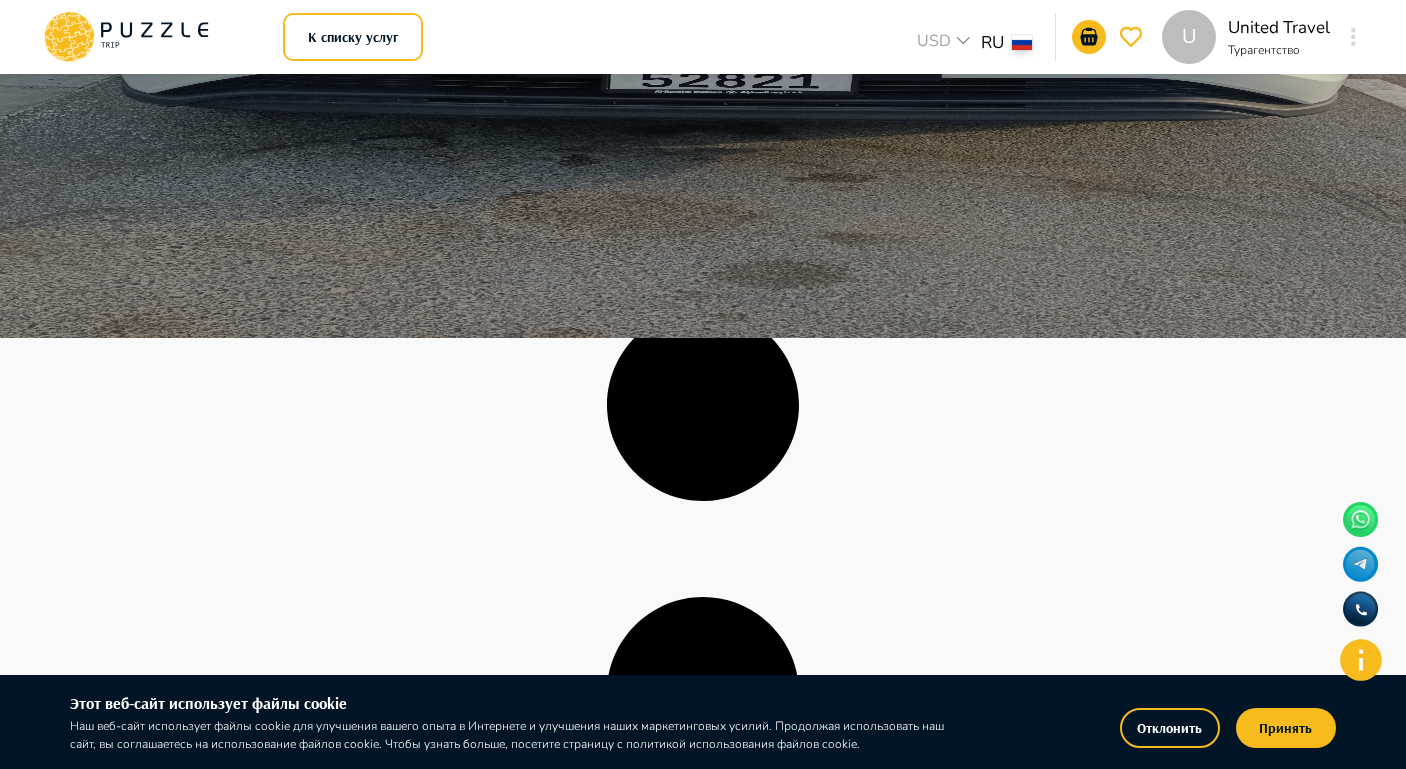 click on "Подтвердить" at bounding box center [189, 2638] 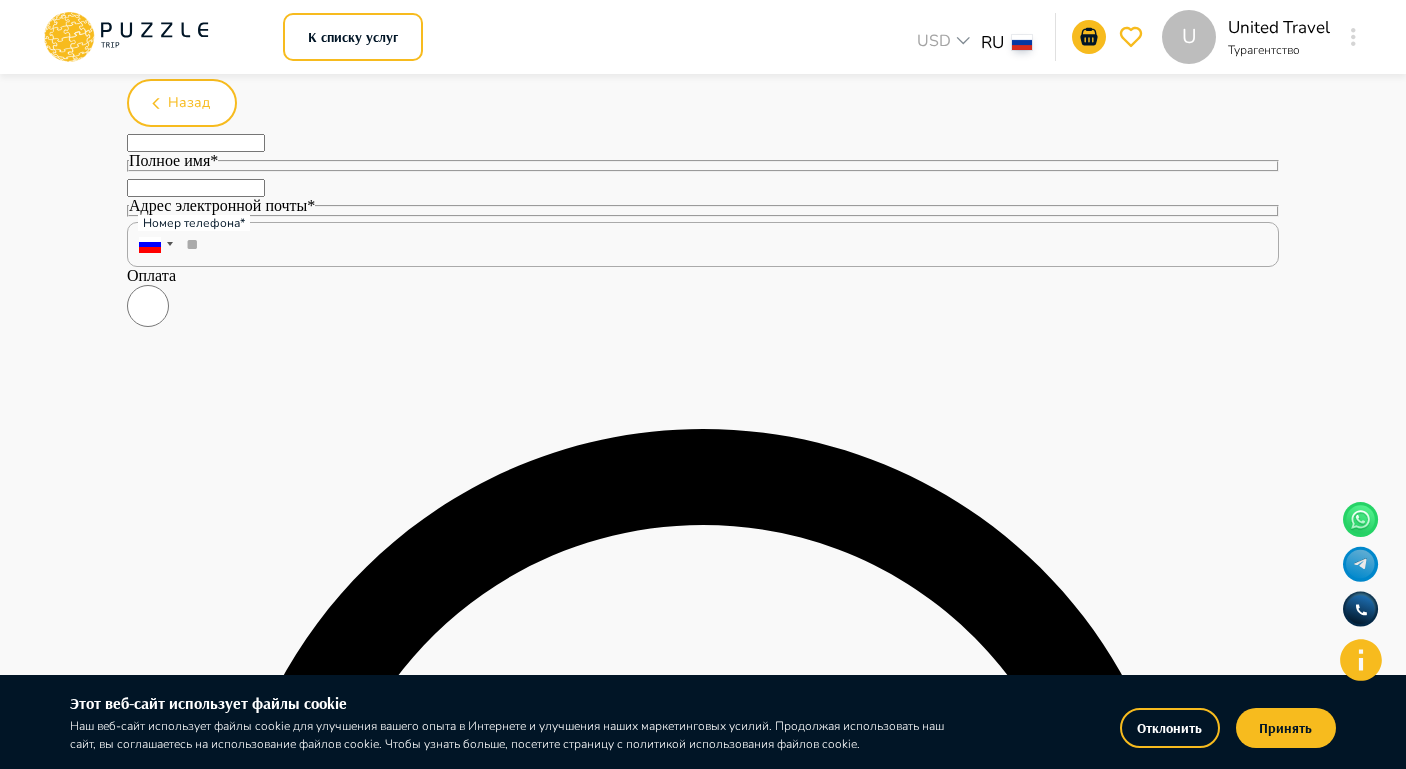 scroll, scrollTop: 0, scrollLeft: 0, axis: both 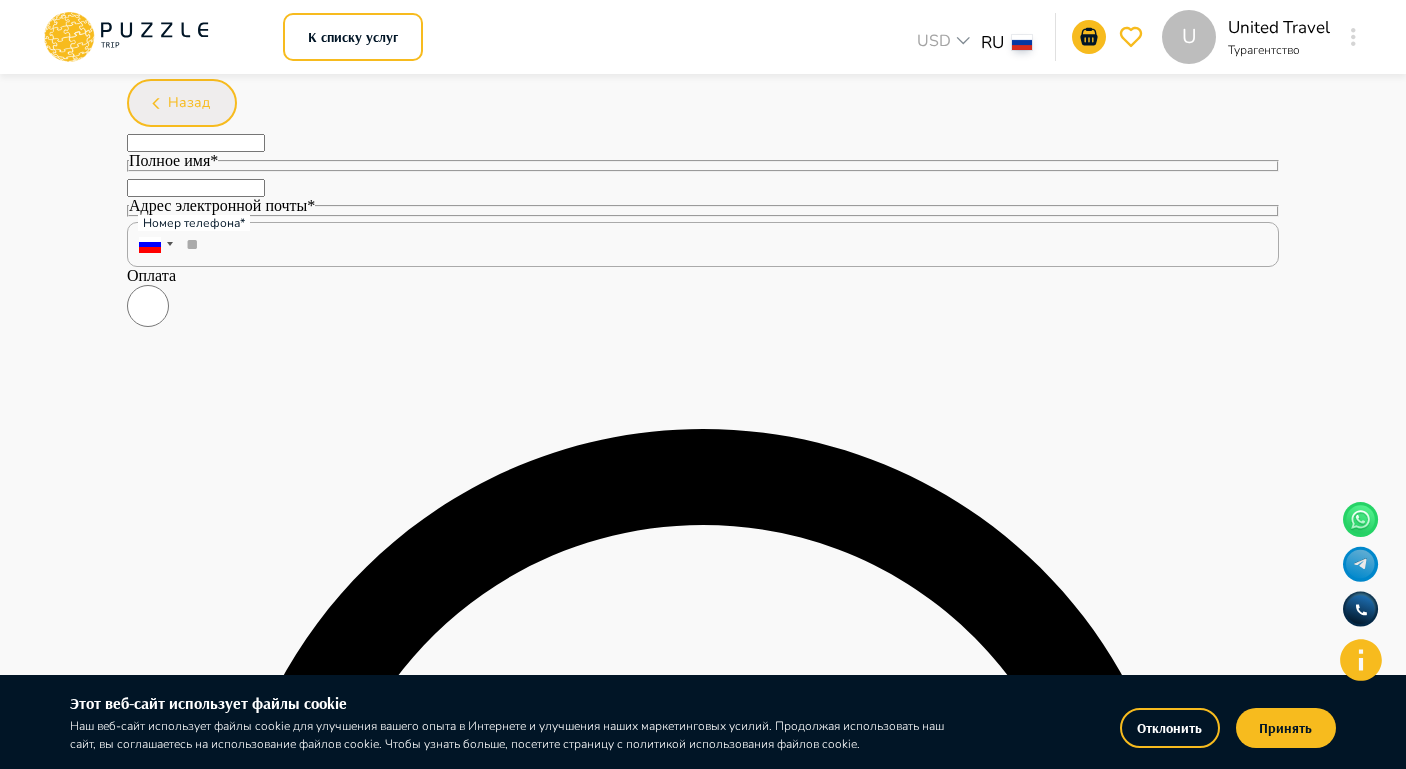 click on "Назад" at bounding box center (189, 103) 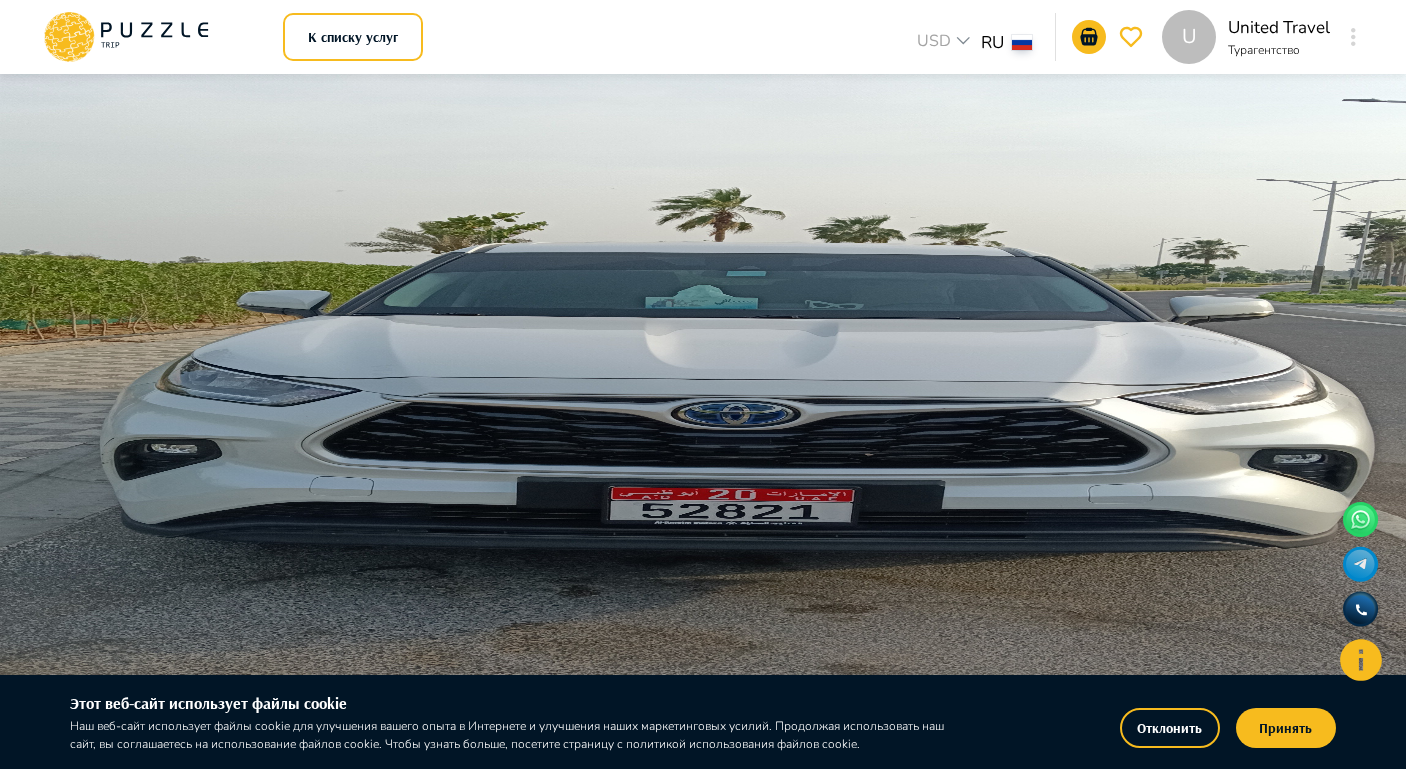 scroll, scrollTop: 0, scrollLeft: 0, axis: both 